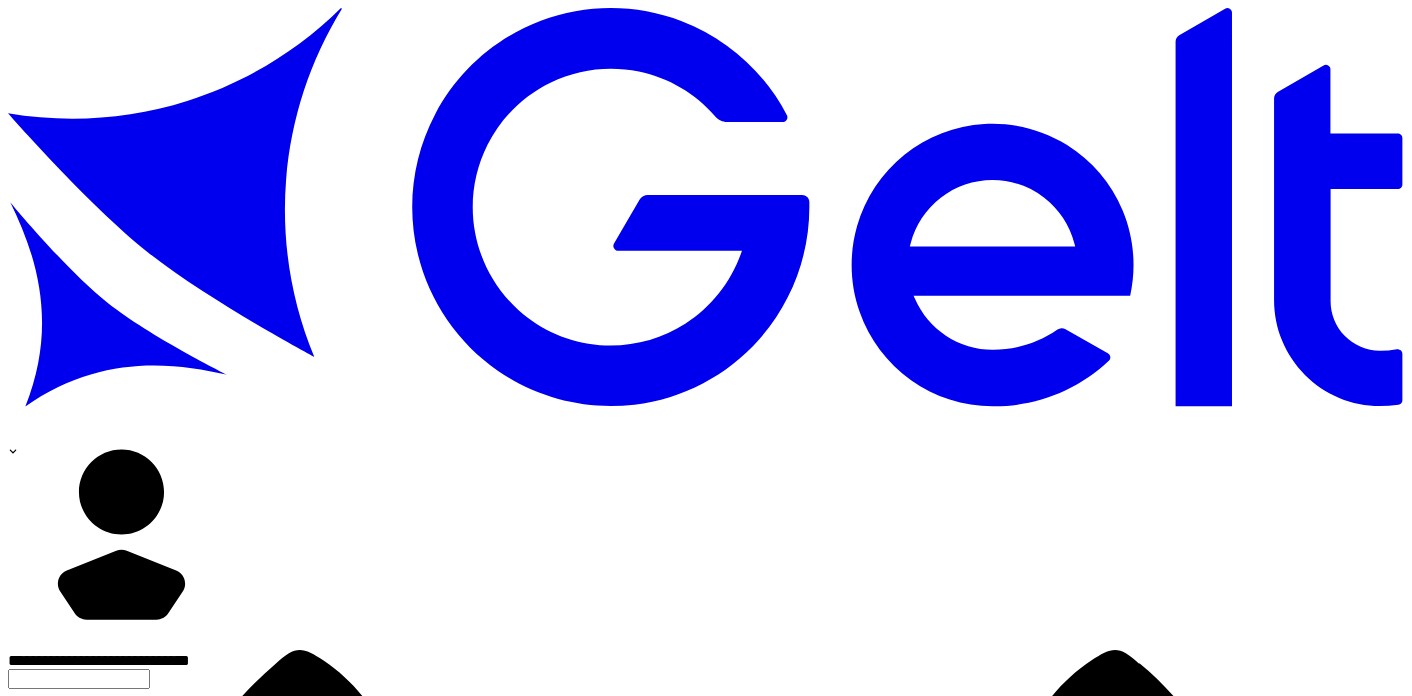 scroll, scrollTop: 0, scrollLeft: 0, axis: both 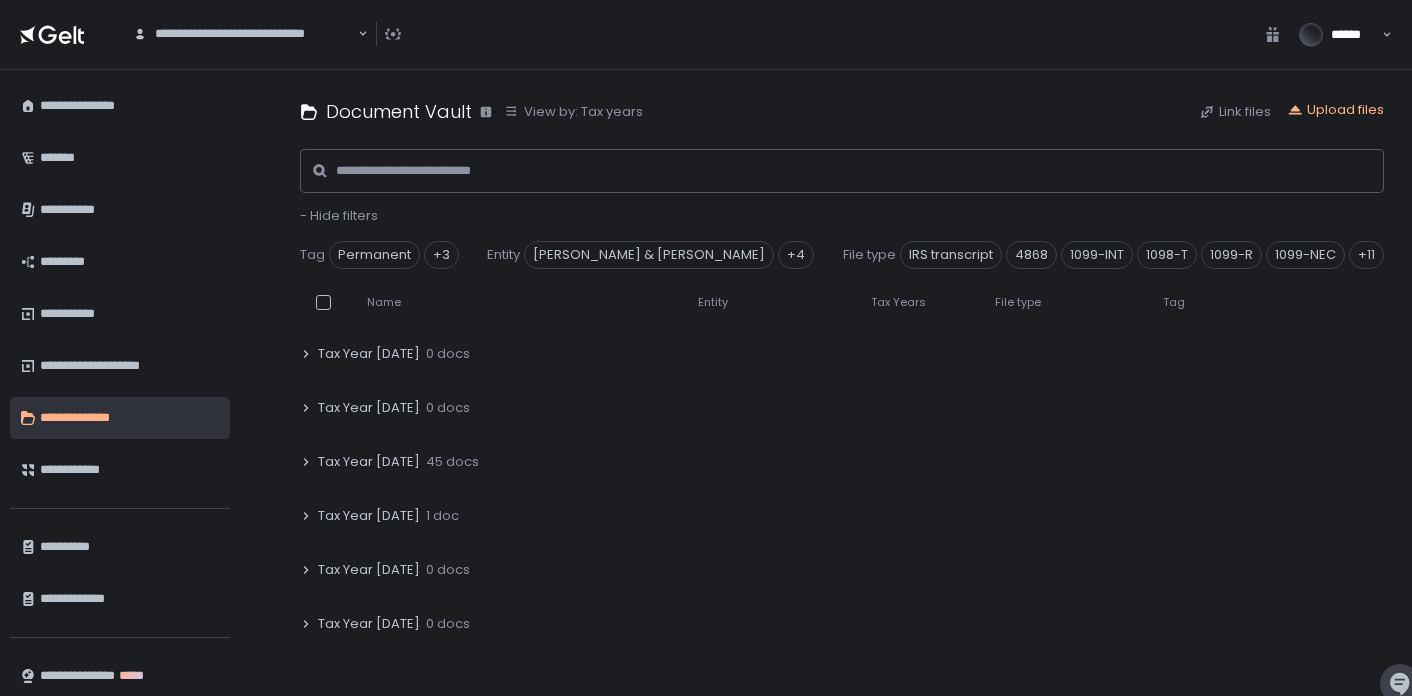 click on "Tax Year 2024" 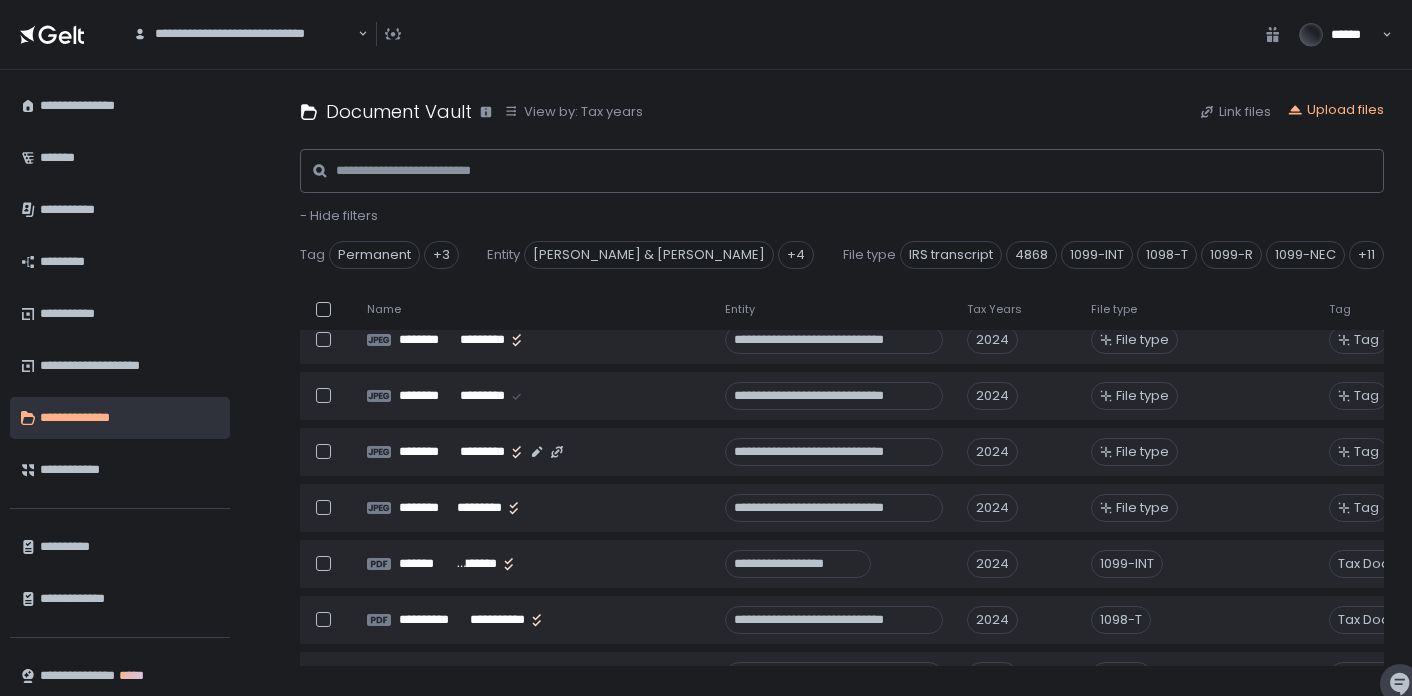 scroll, scrollTop: 856, scrollLeft: 0, axis: vertical 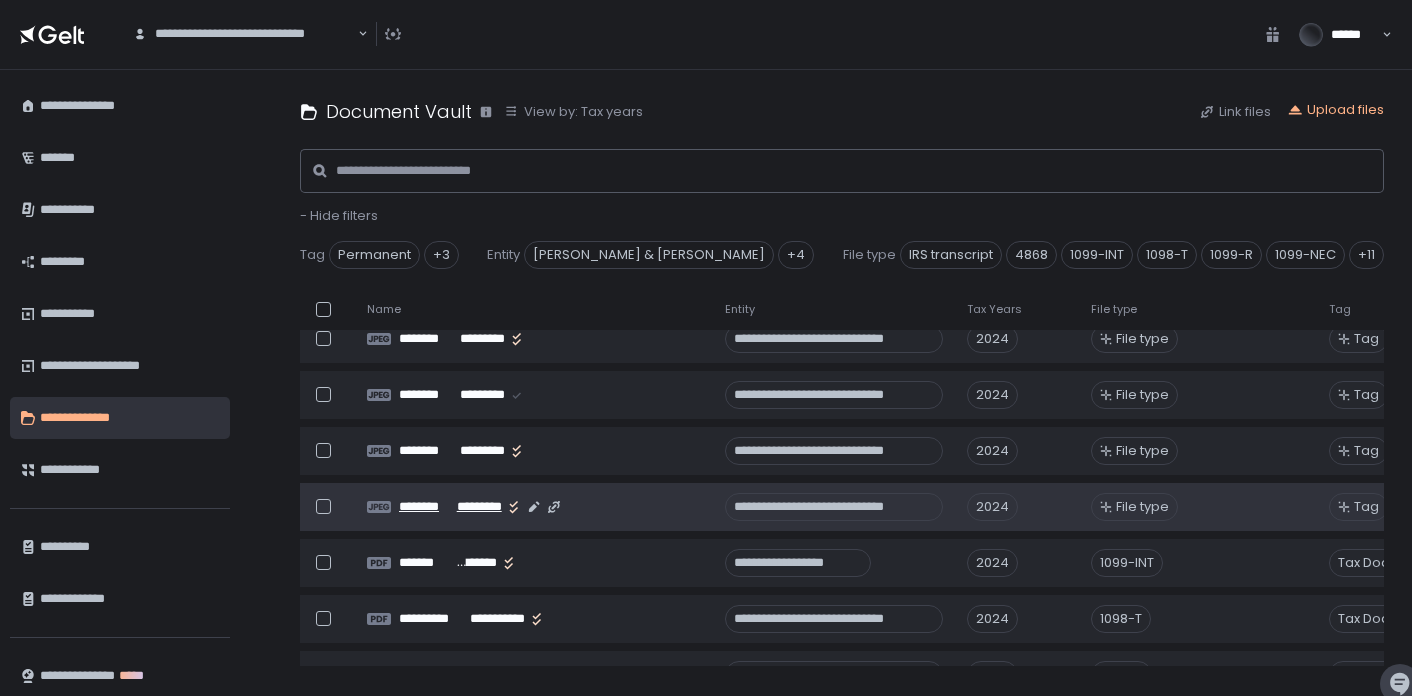 click on "********" at bounding box center (427, 507) 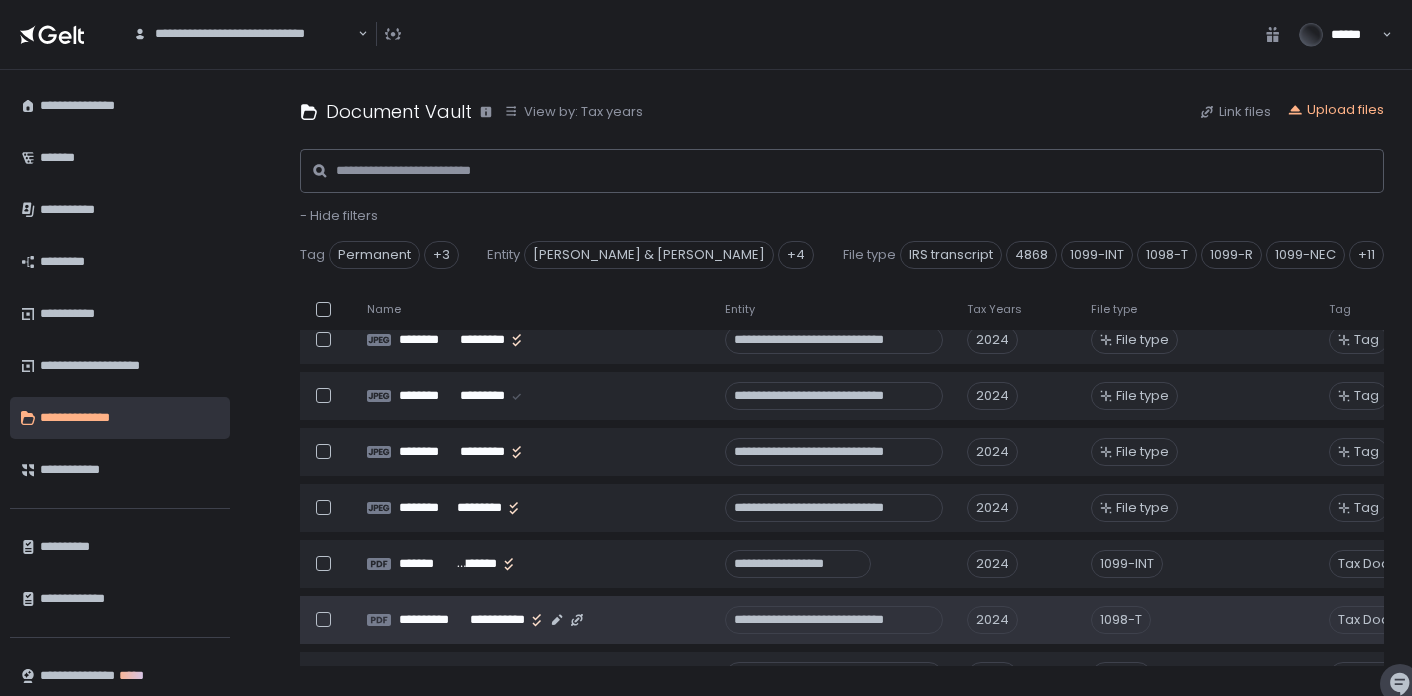 scroll, scrollTop: 821, scrollLeft: 0, axis: vertical 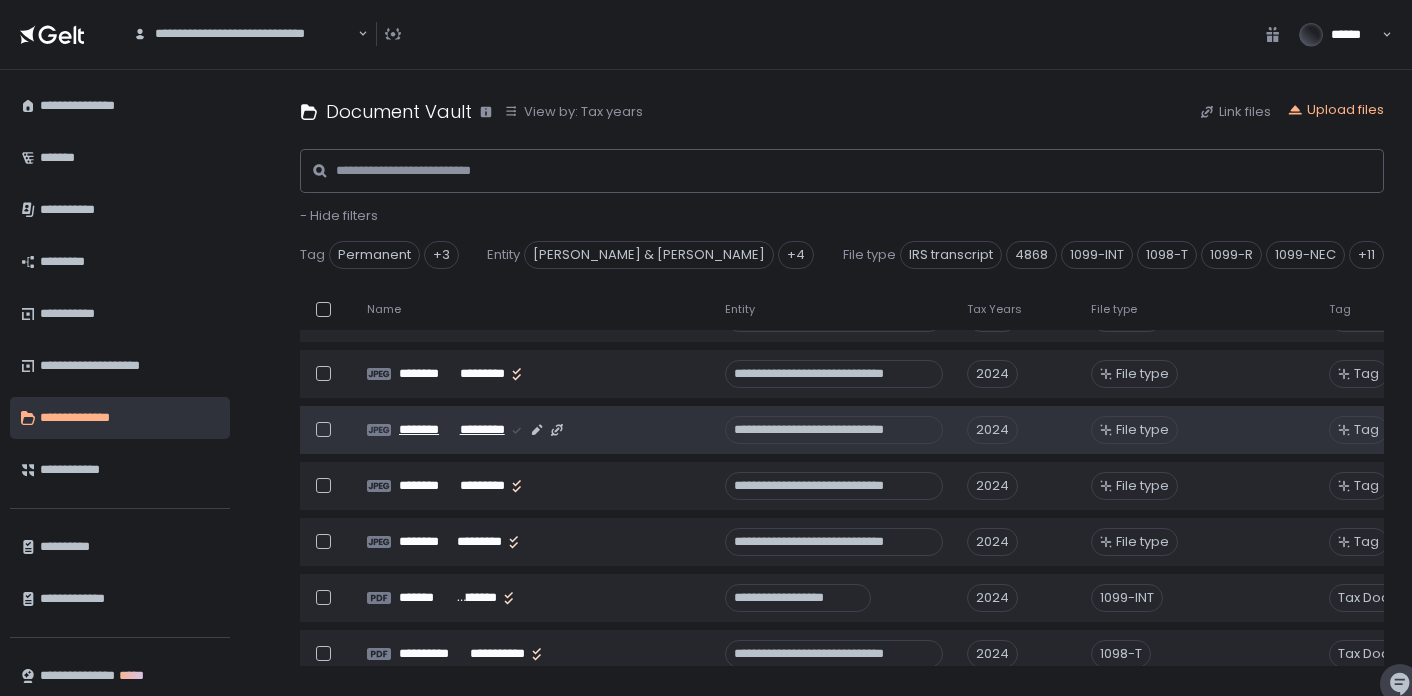 click on "********" at bounding box center (427, 430) 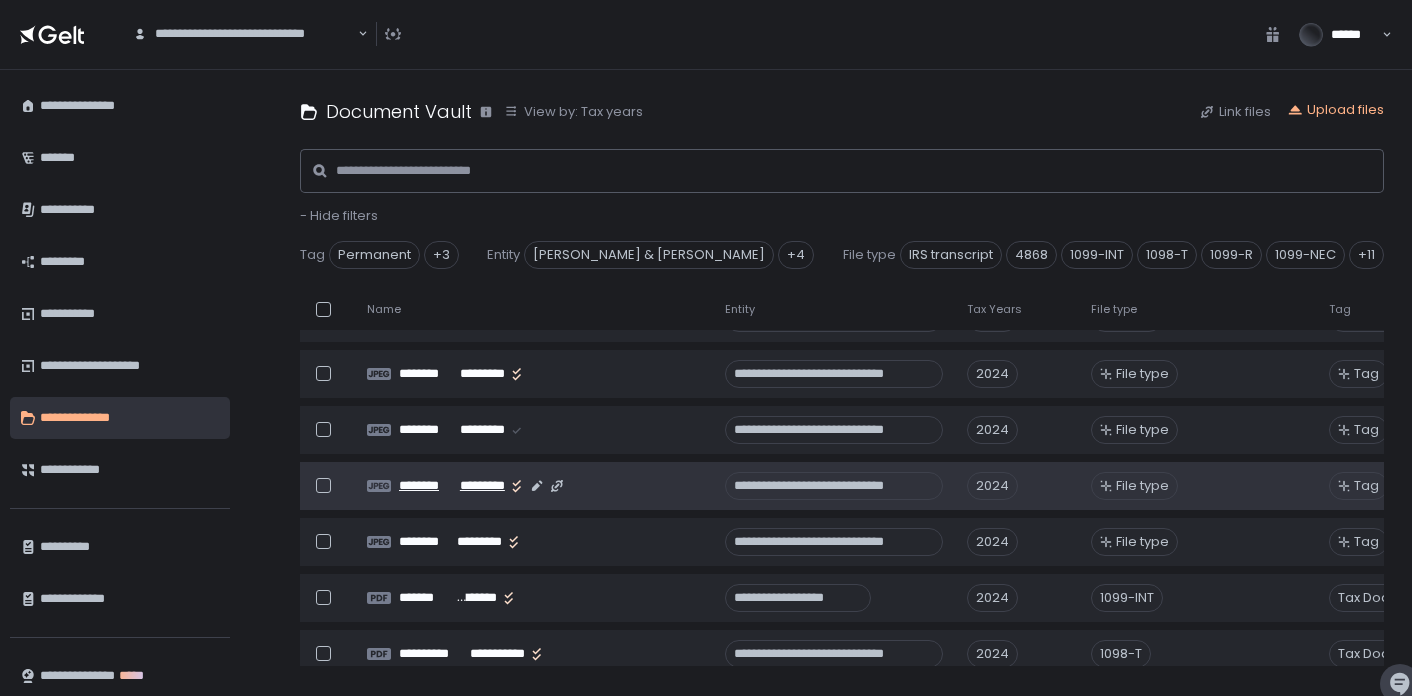 click on "********" at bounding box center [427, 486] 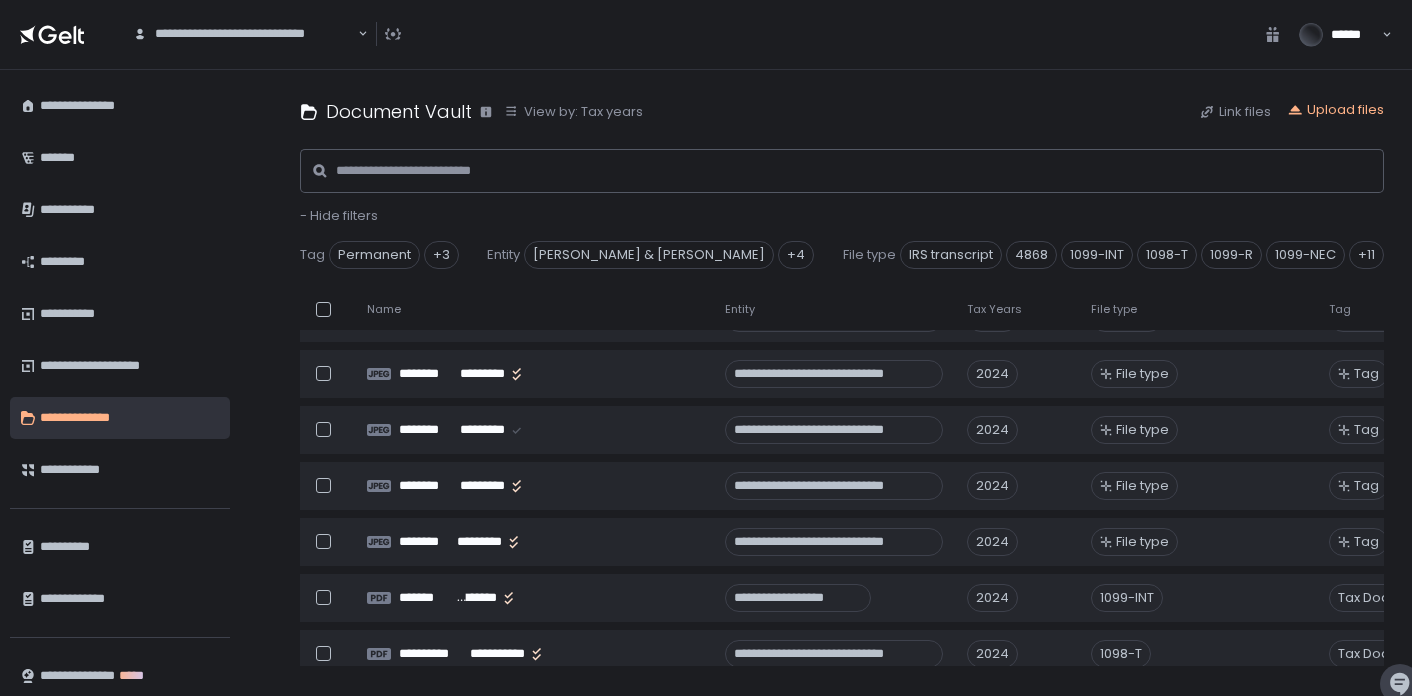 scroll, scrollTop: 705, scrollLeft: 0, axis: vertical 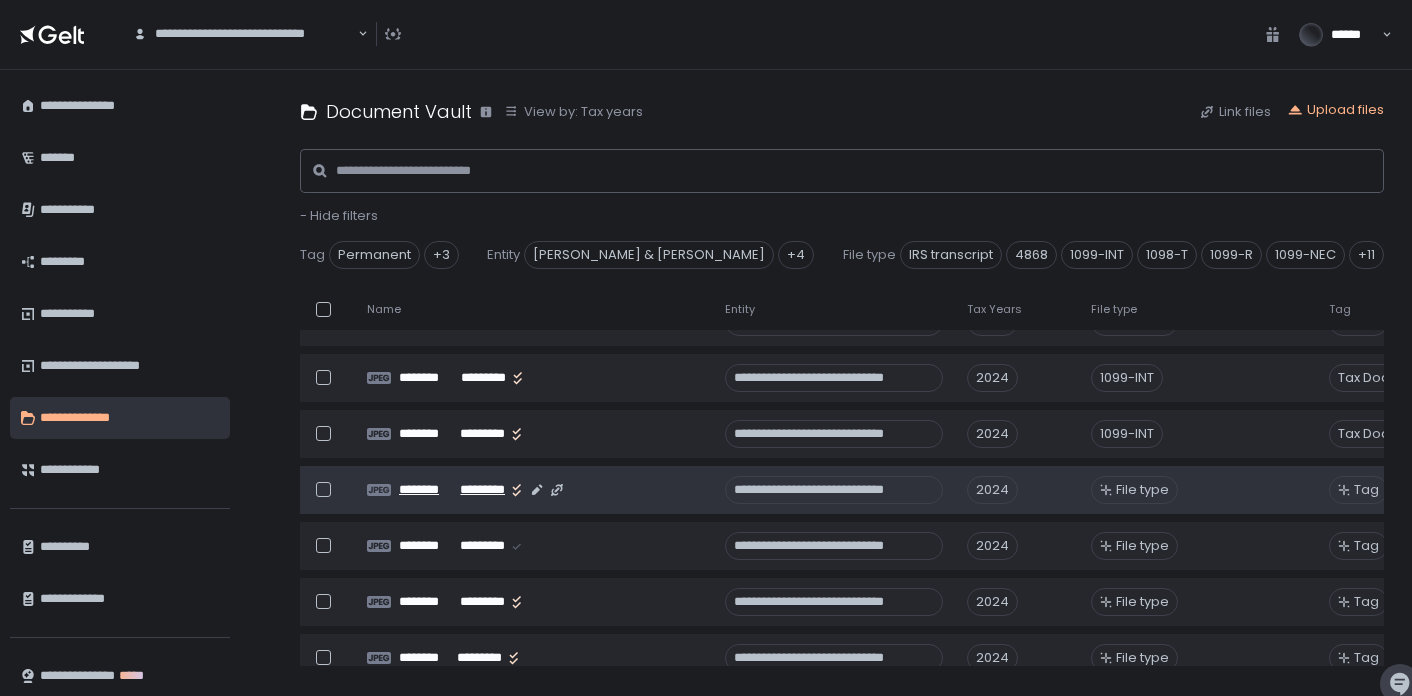 click on "********" at bounding box center (427, 490) 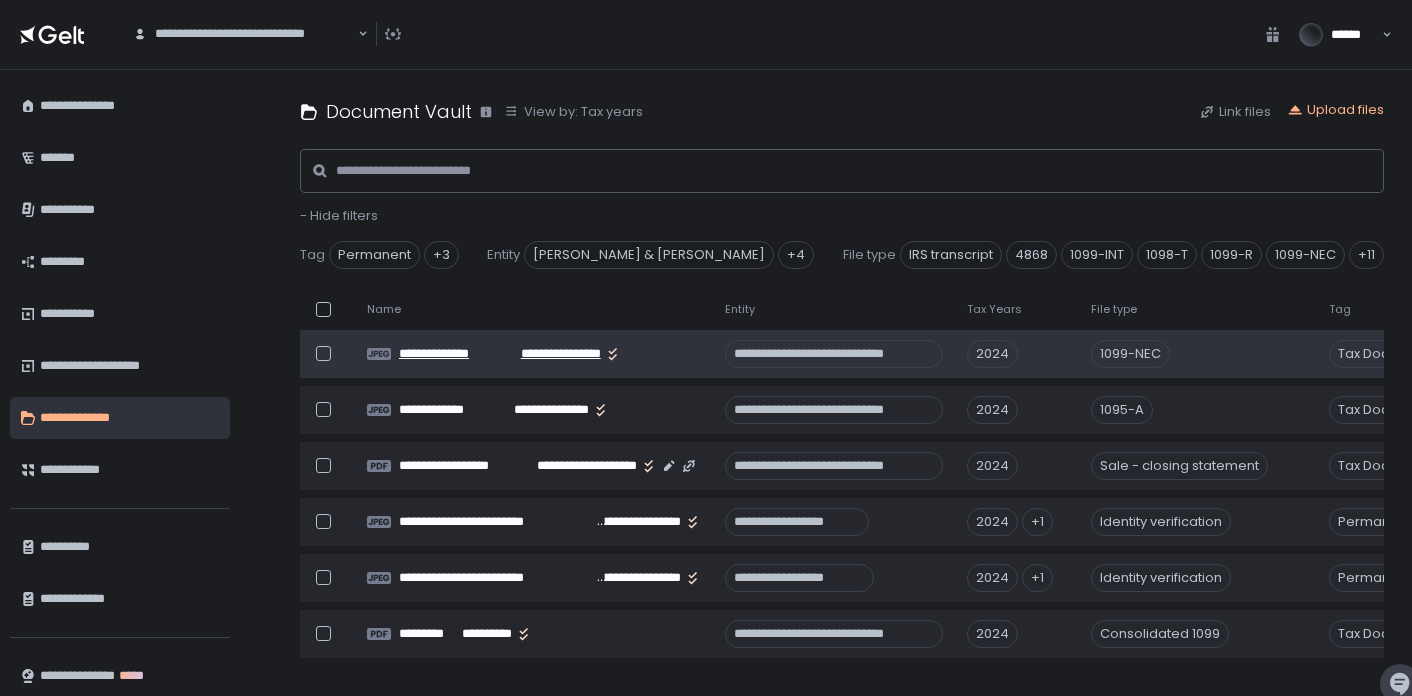 scroll, scrollTop: 1689, scrollLeft: 0, axis: vertical 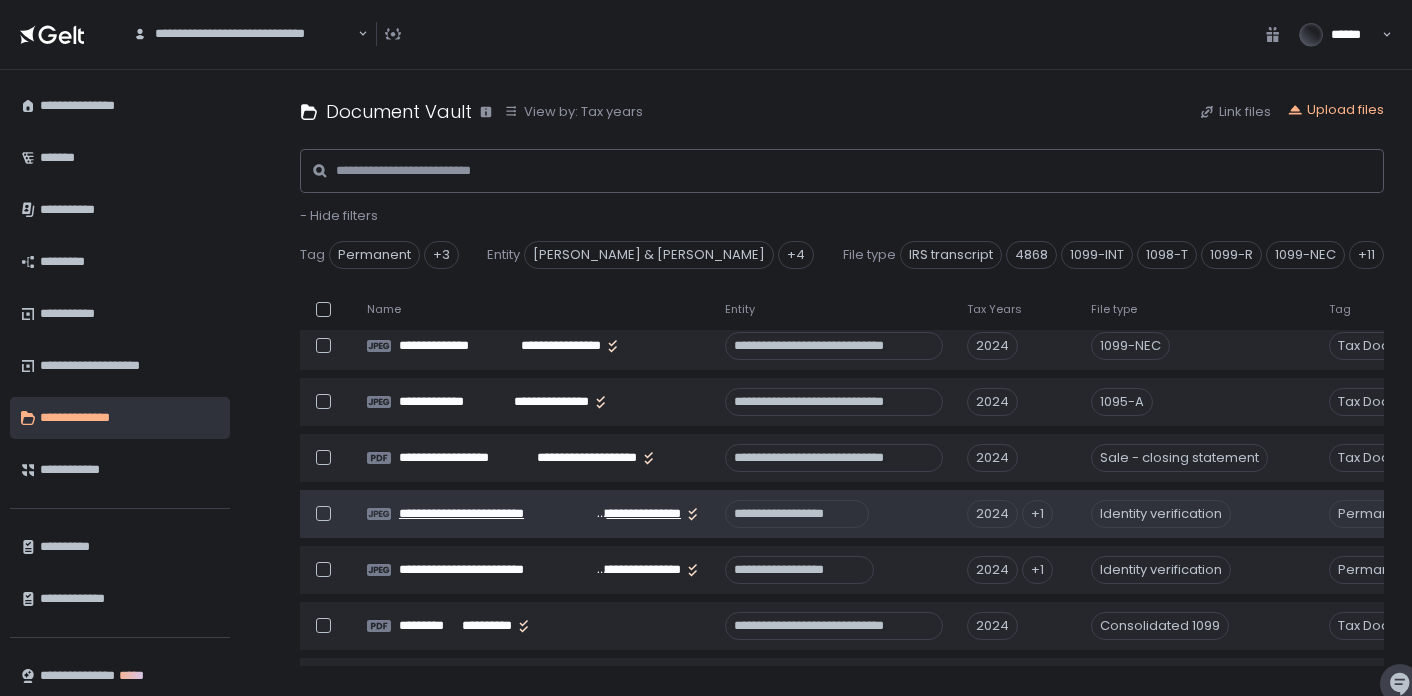 click on "**********" at bounding box center [496, 514] 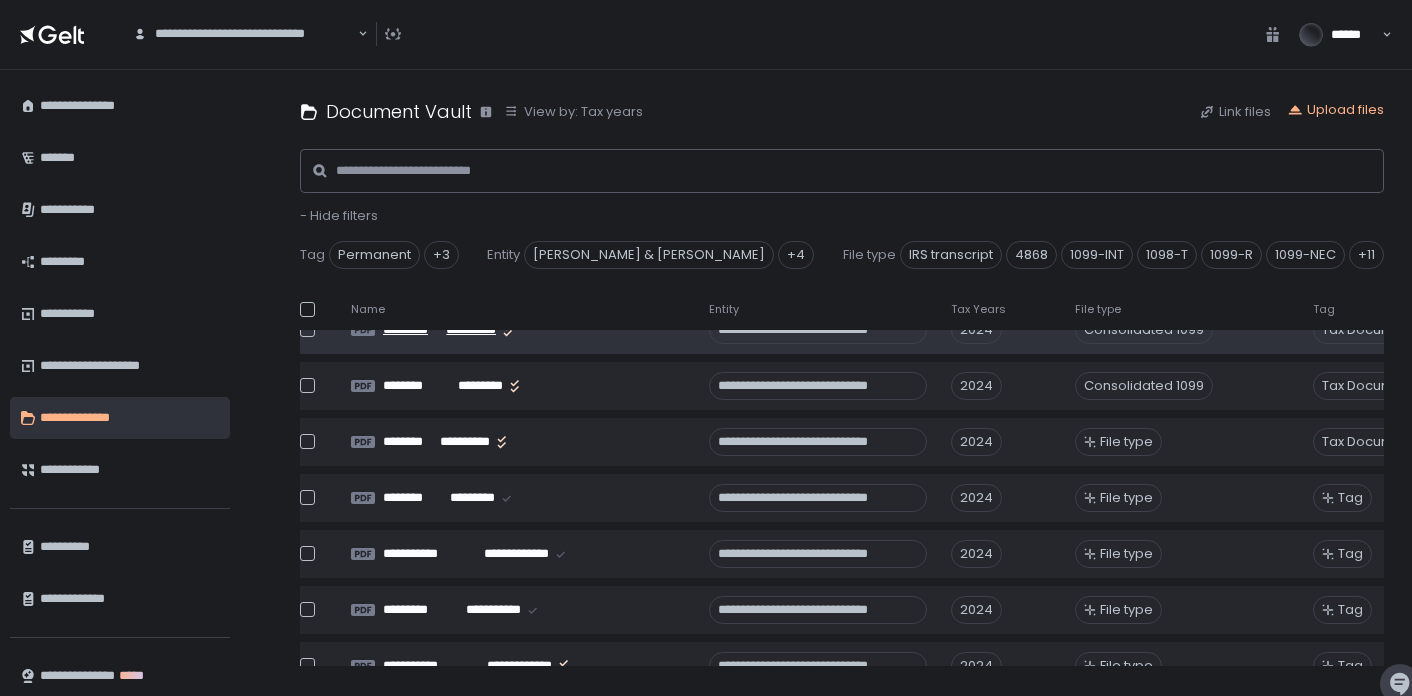 scroll, scrollTop: 1986, scrollLeft: 16, axis: both 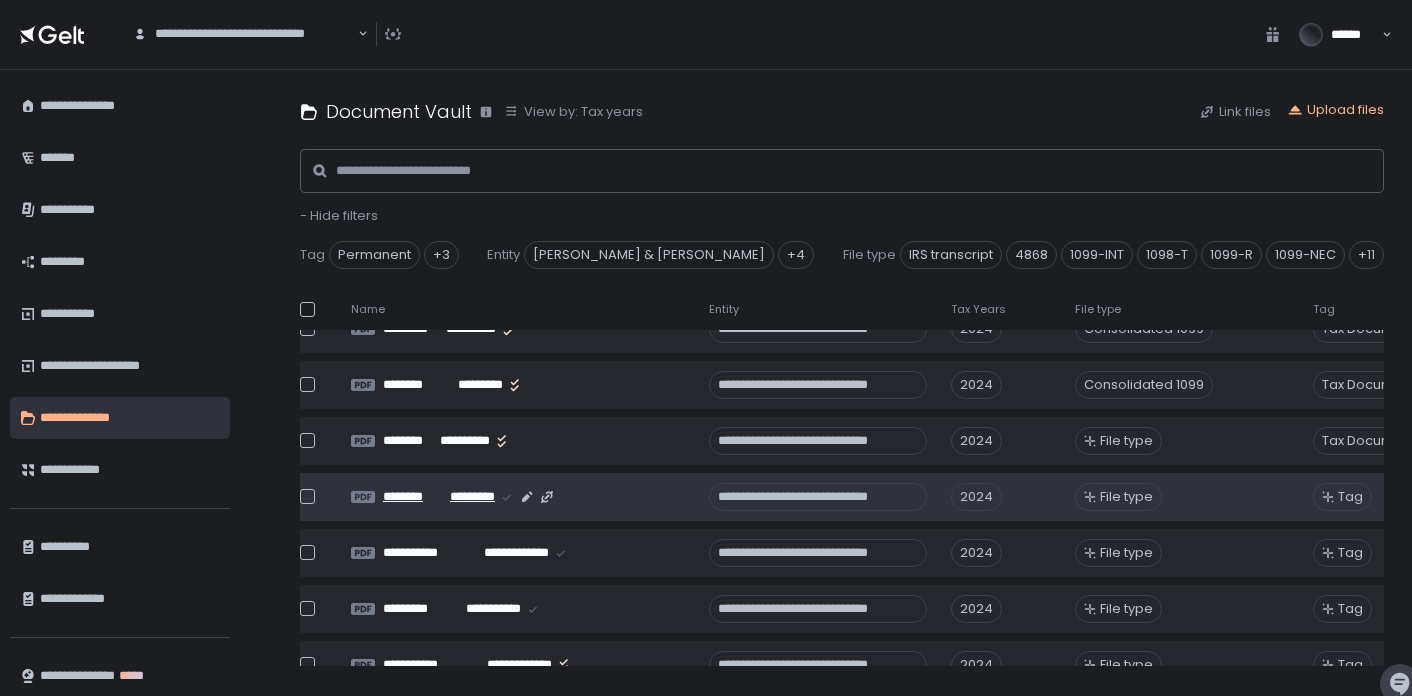 click on "********" at bounding box center [414, 497] 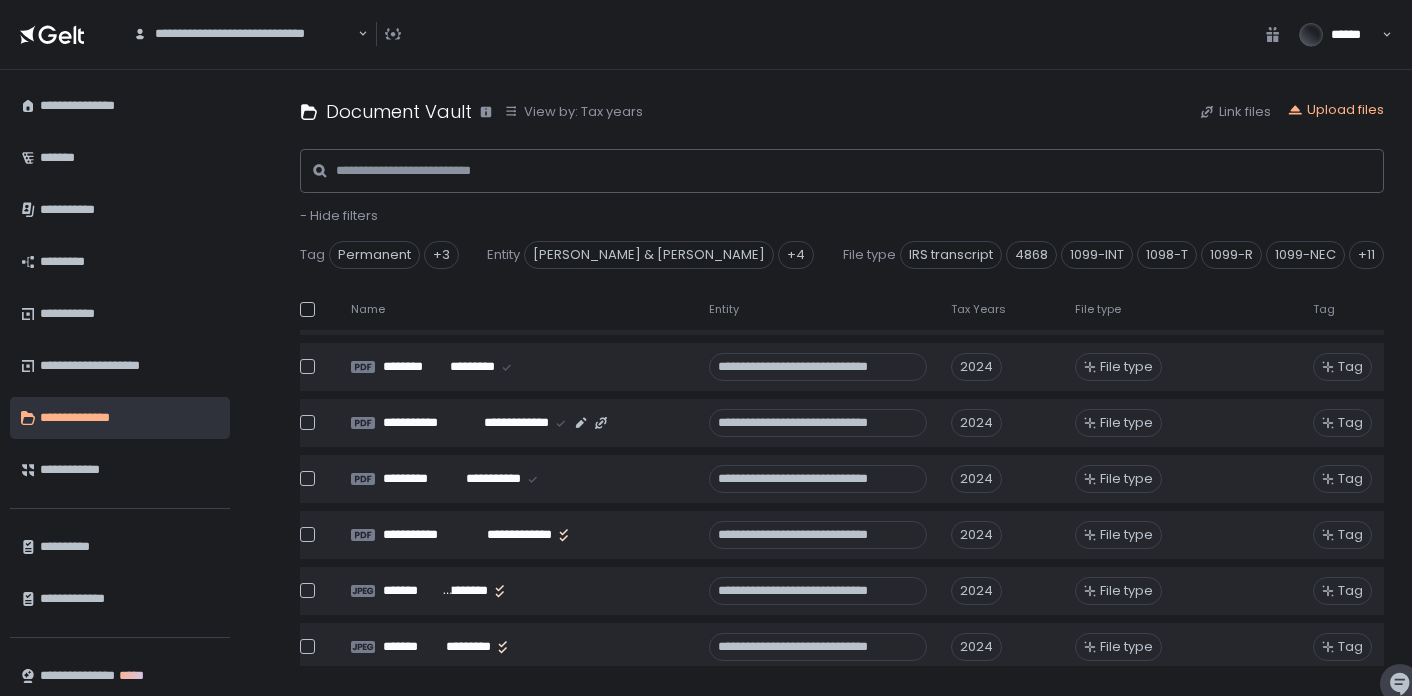 scroll, scrollTop: 2120, scrollLeft: 16, axis: both 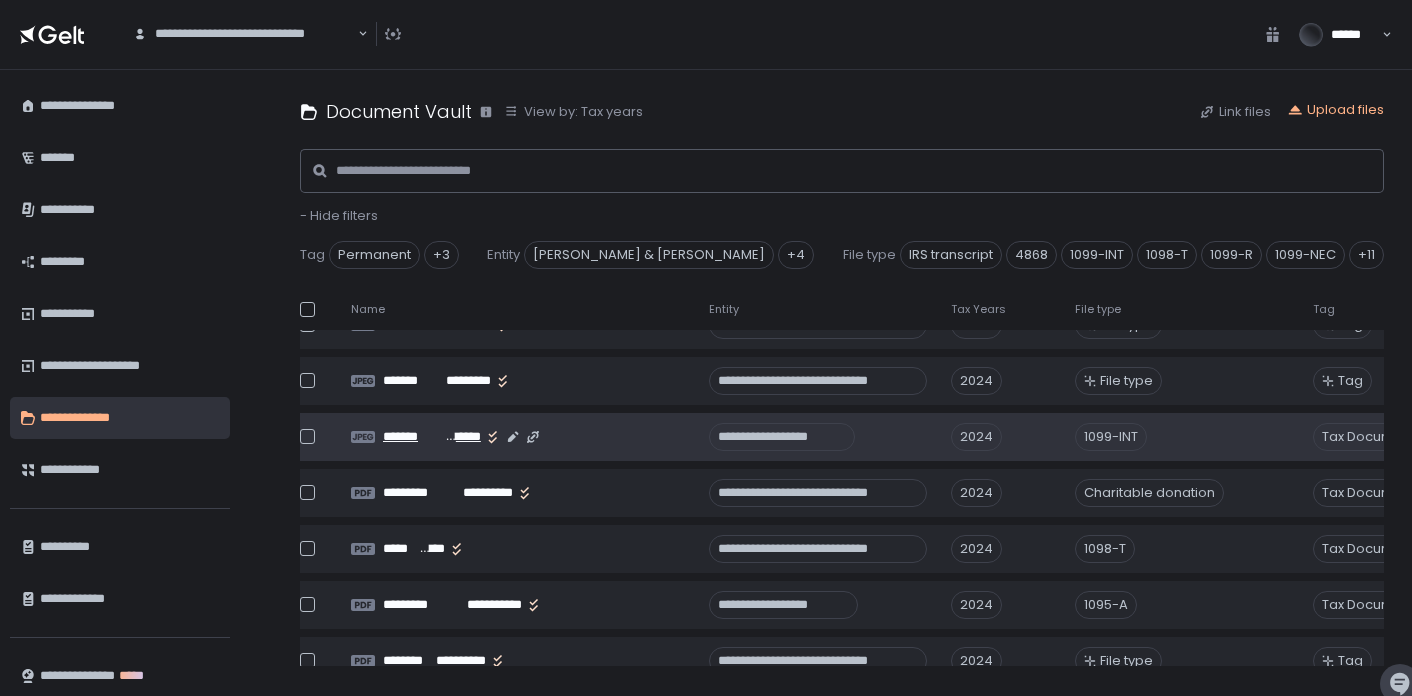 click on "********" at bounding box center [460, 437] 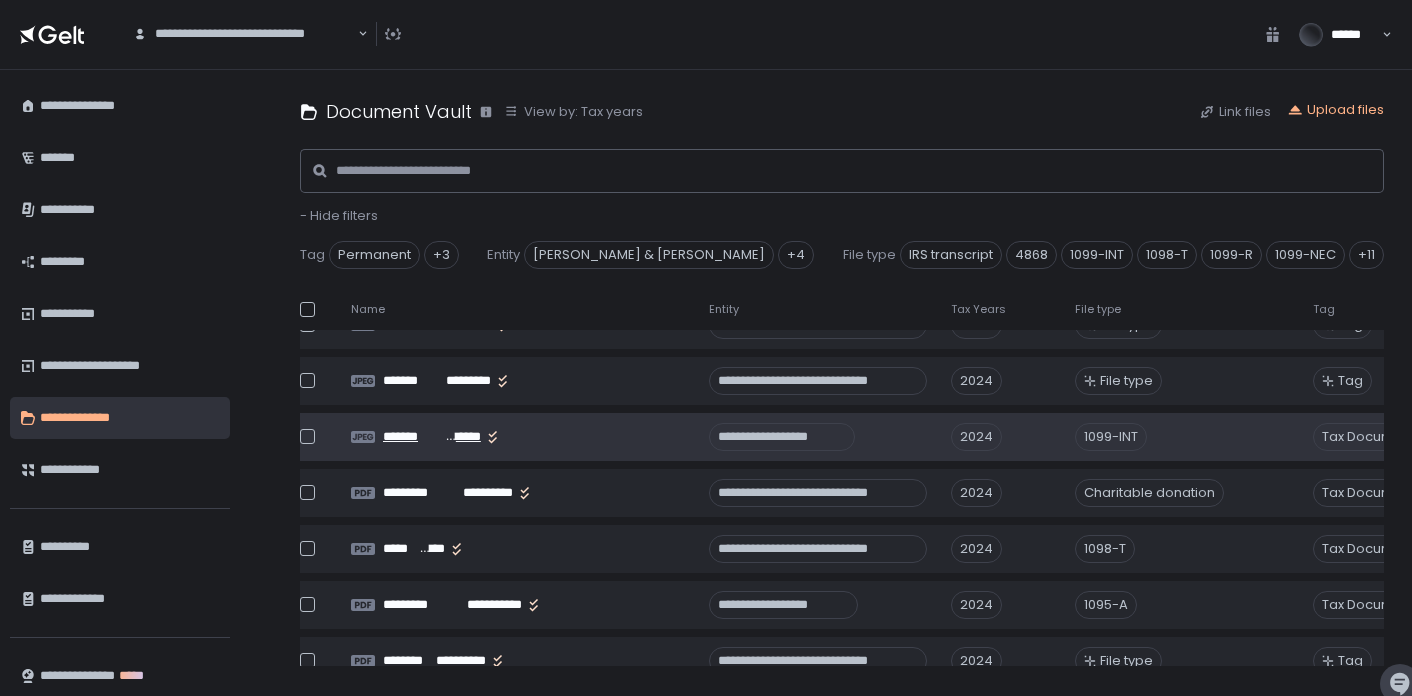 scroll, scrollTop: 2443, scrollLeft: 16, axis: both 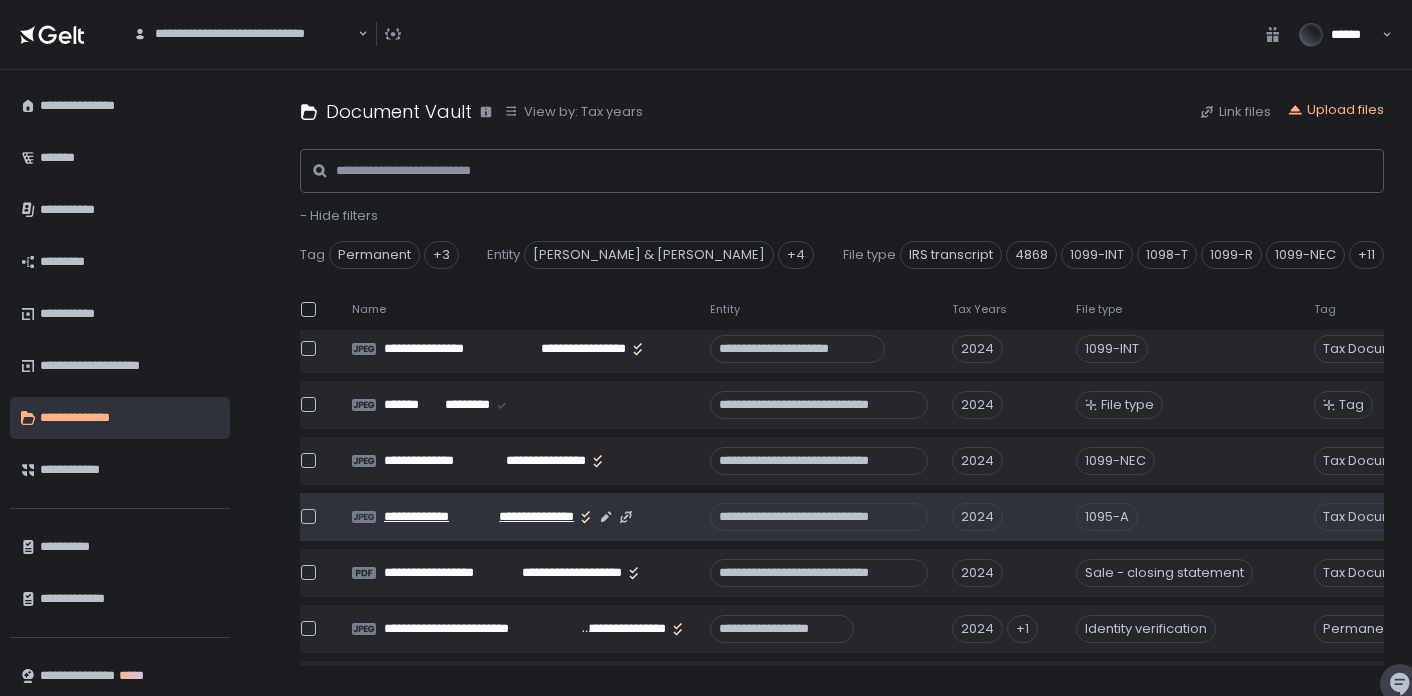 click on "**********" at bounding box center [526, 517] 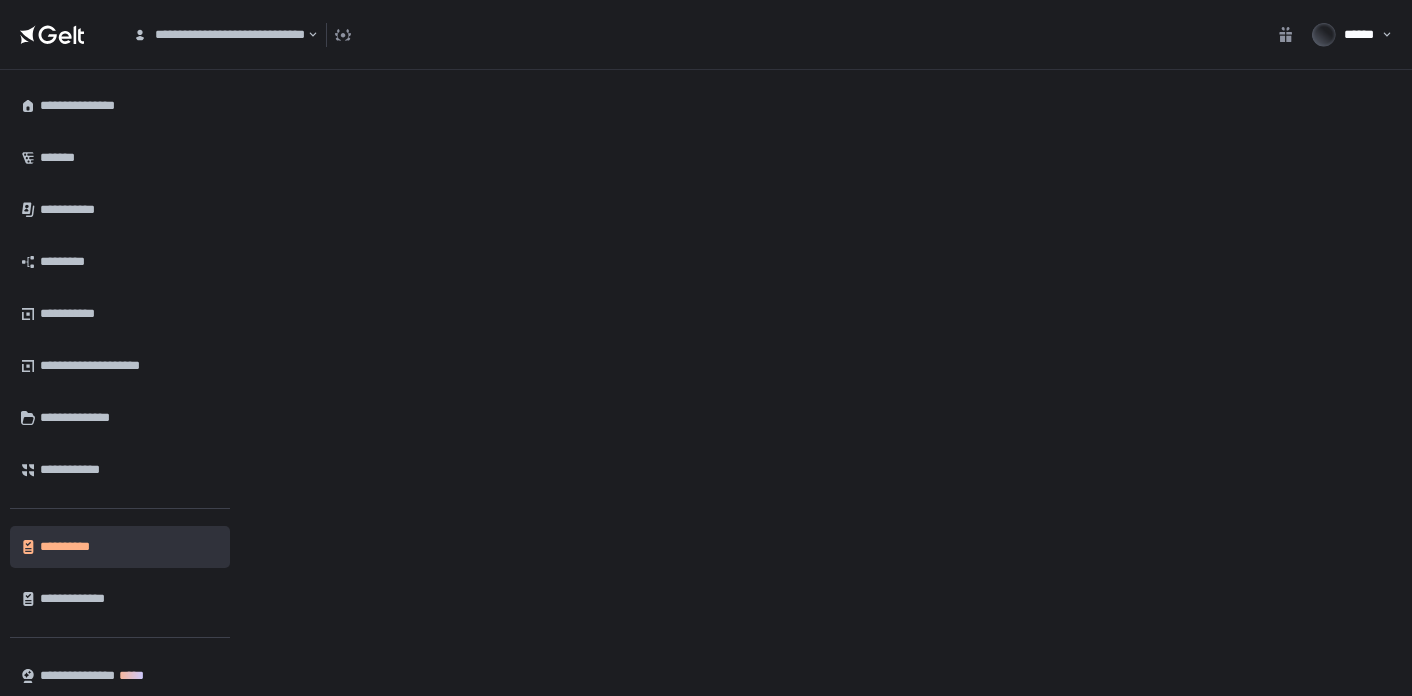 scroll, scrollTop: 0, scrollLeft: 0, axis: both 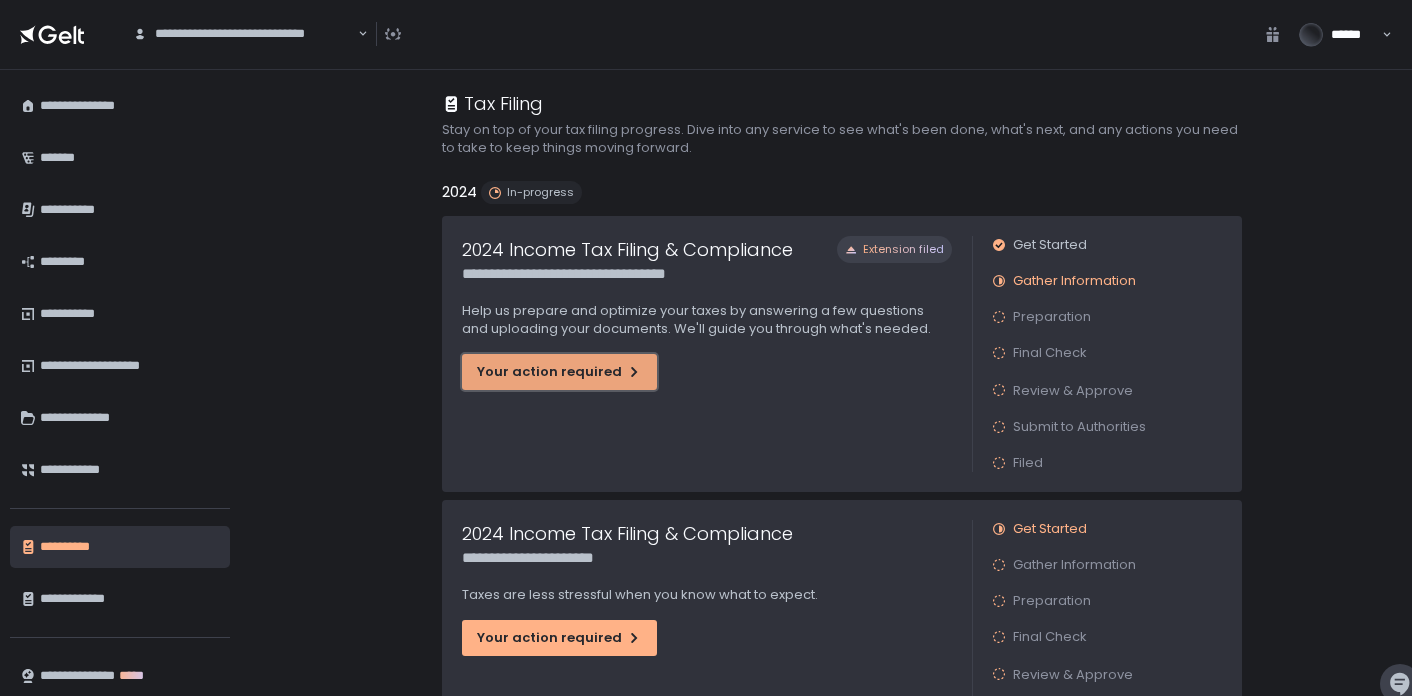 click on "Your action required" 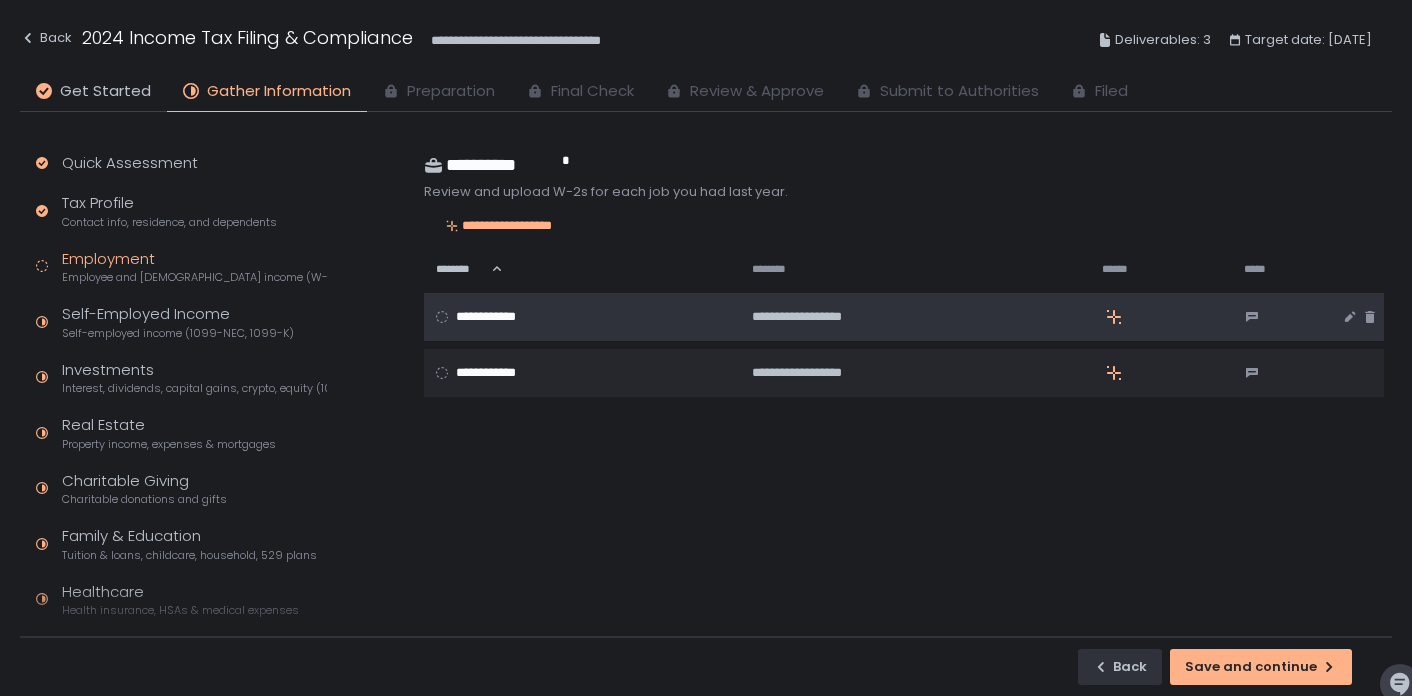 click 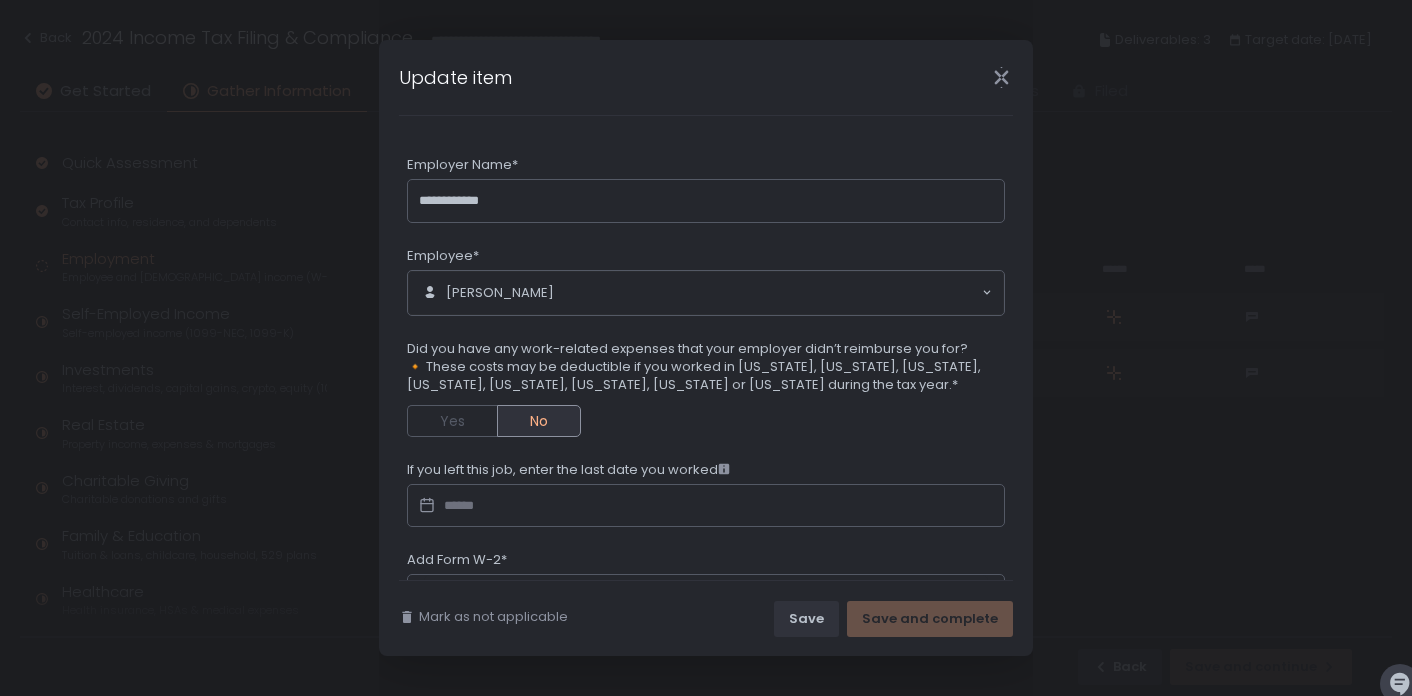 click 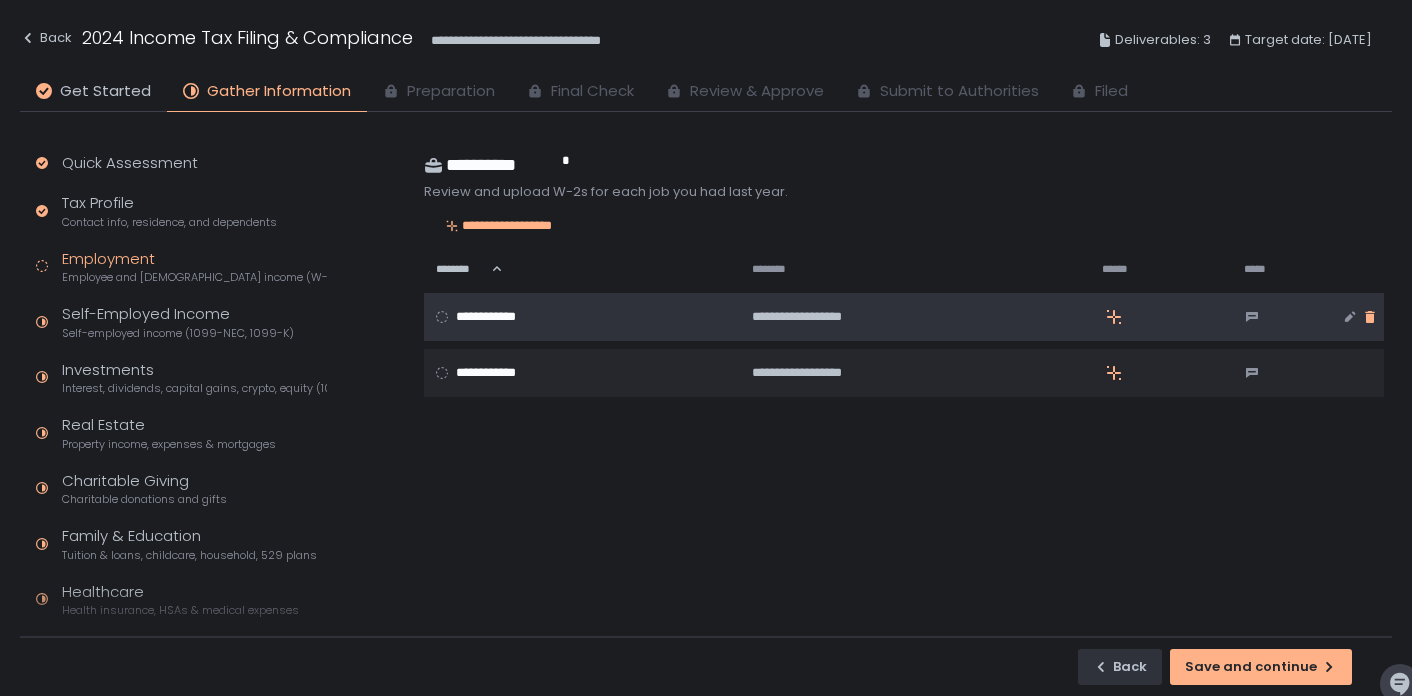 click 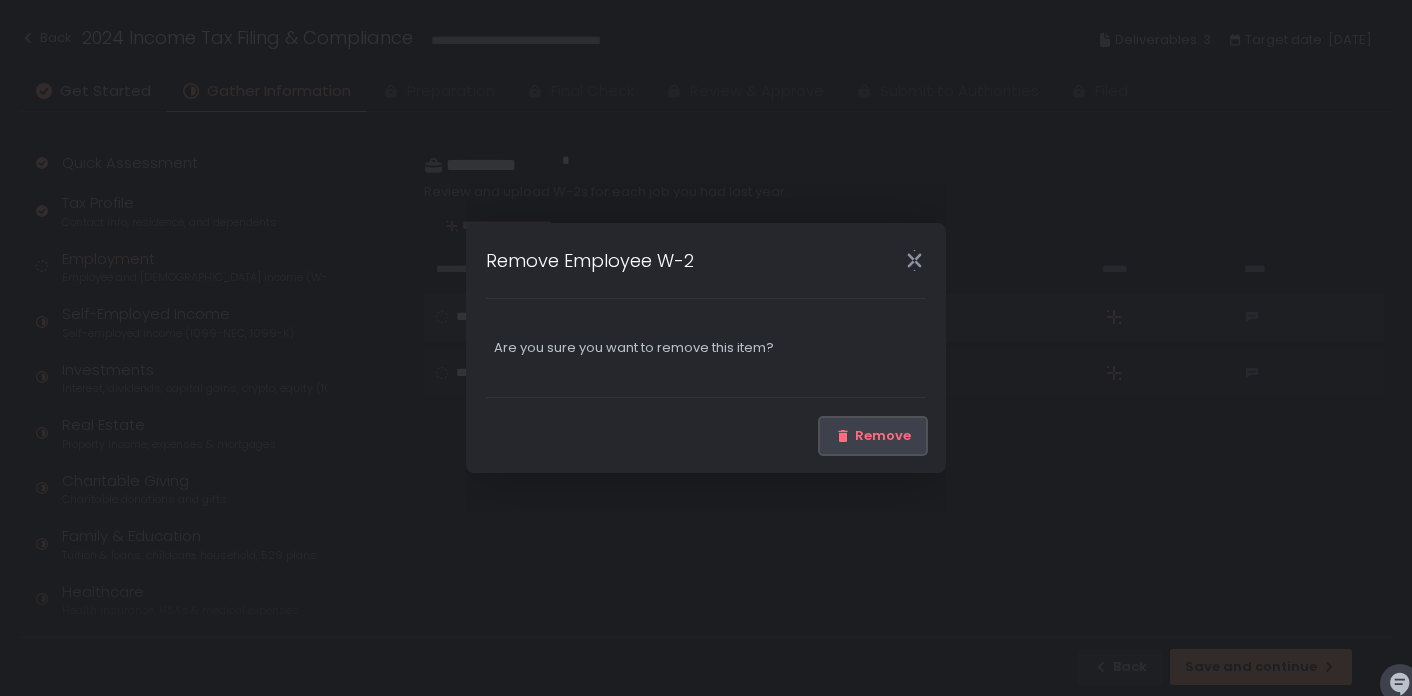 click on "Remove" 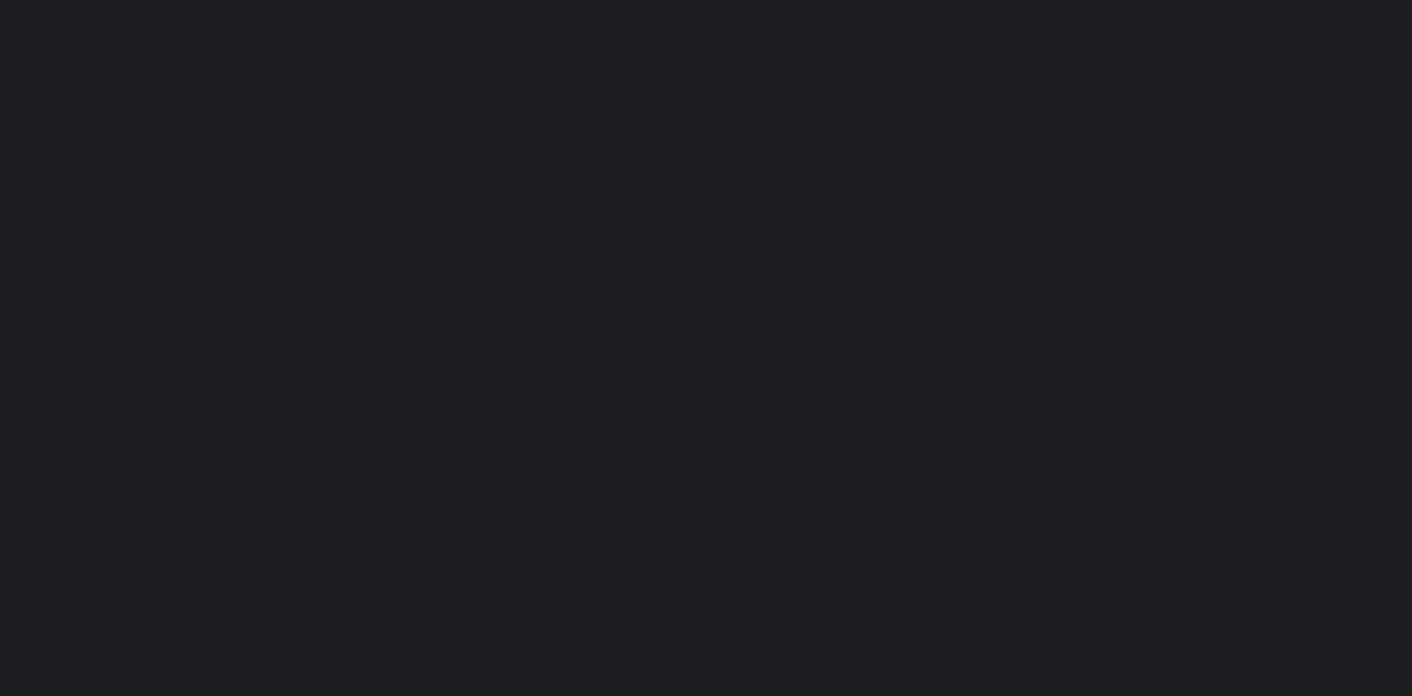 scroll, scrollTop: 0, scrollLeft: 0, axis: both 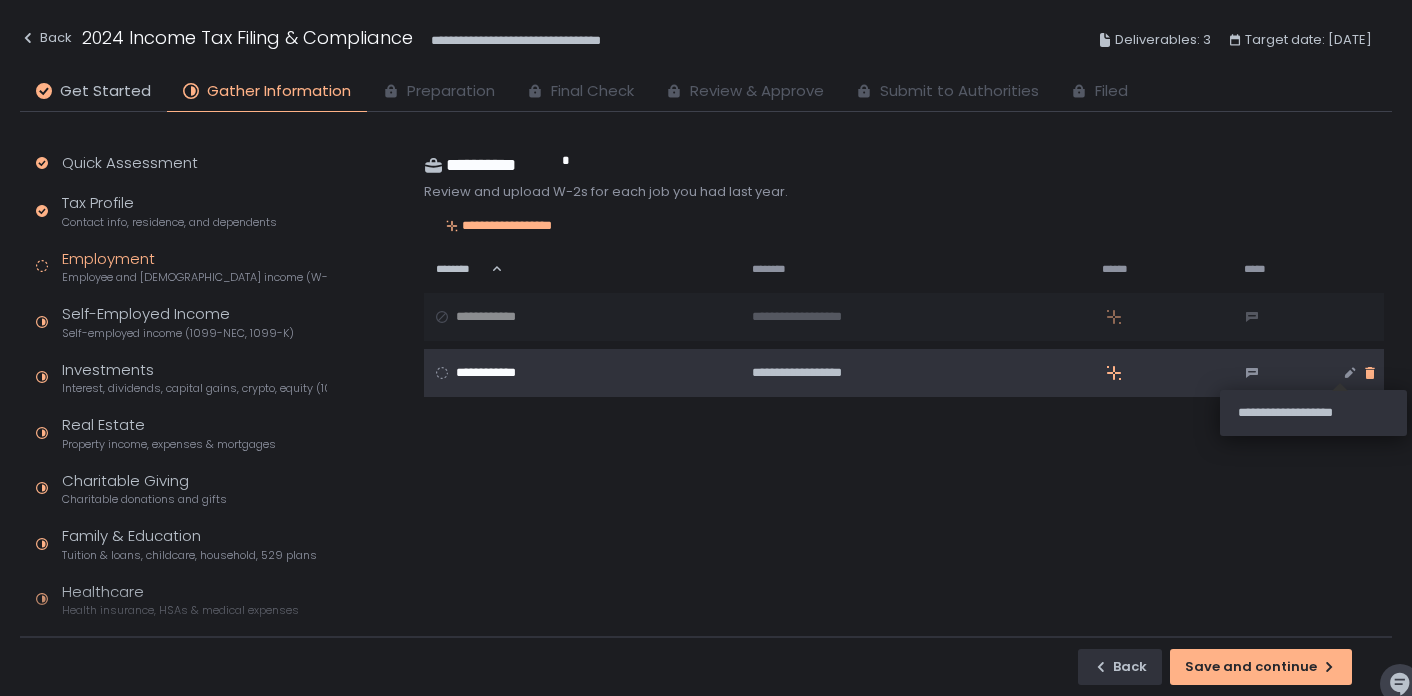 click 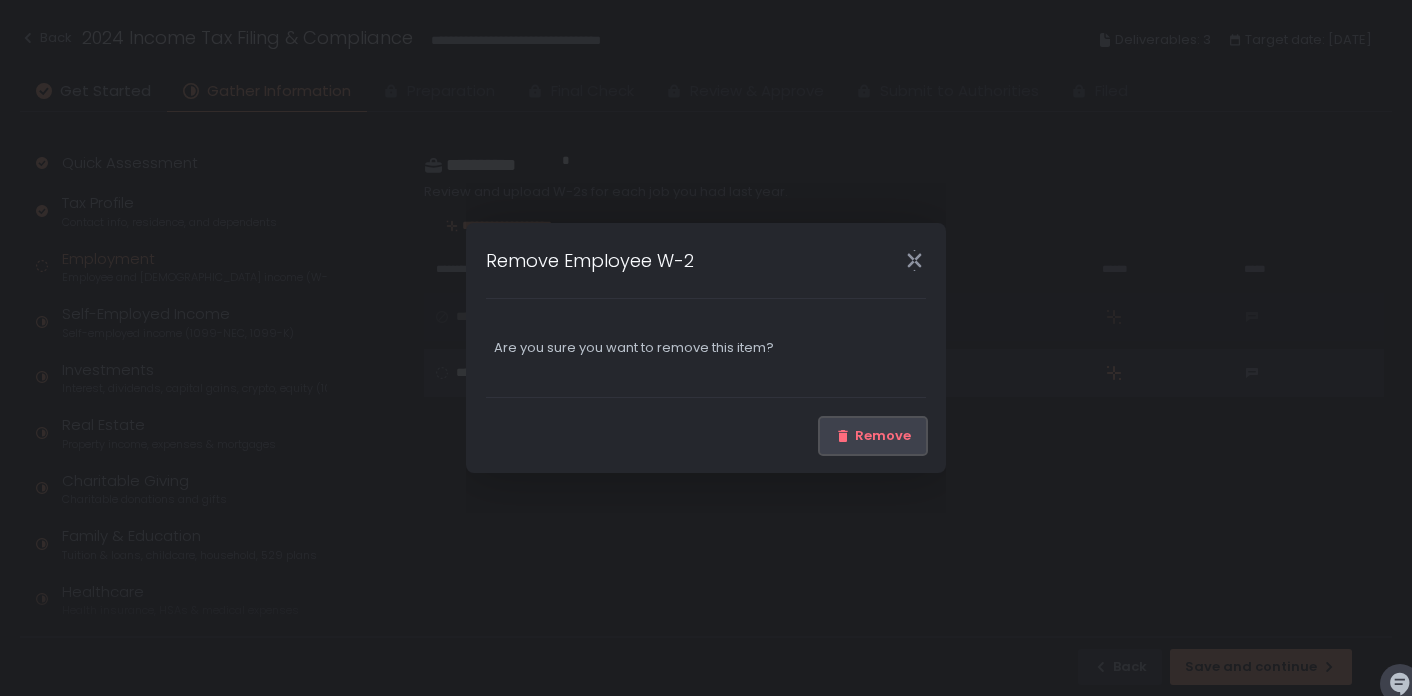 click on "Remove" 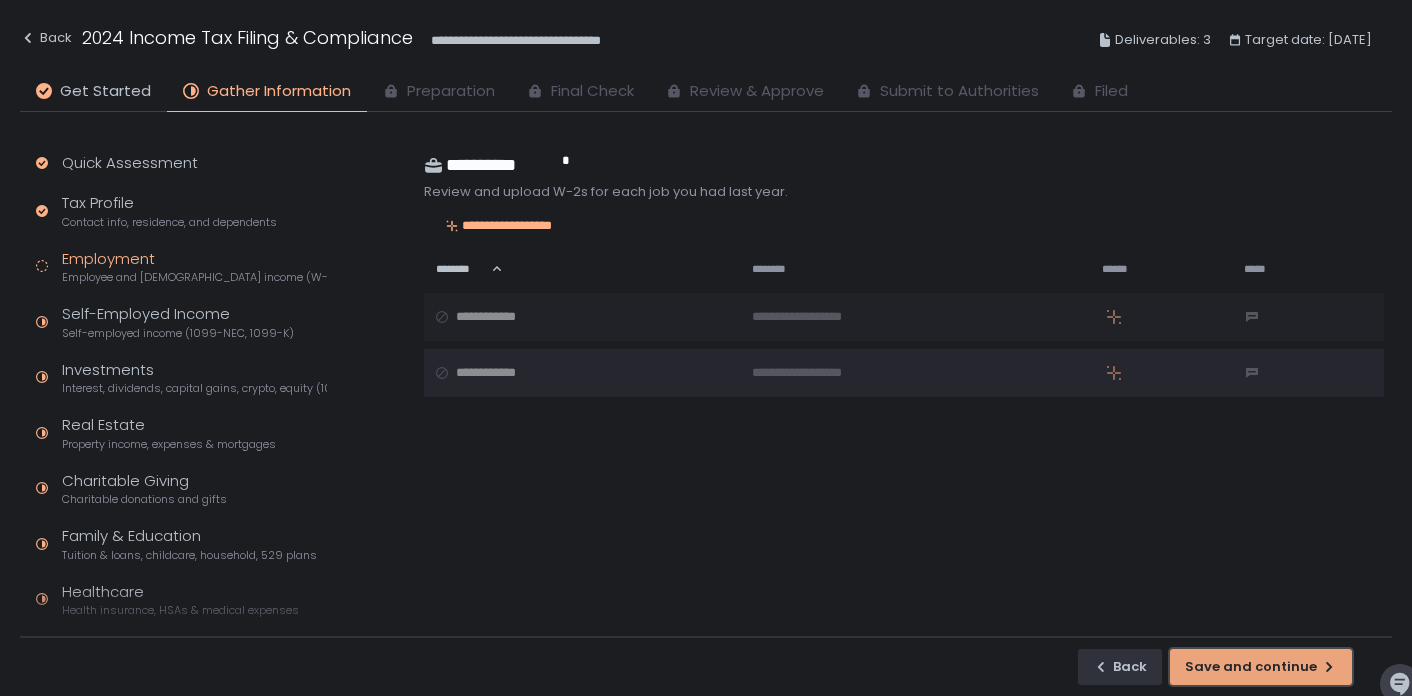 click on "Save and continue" 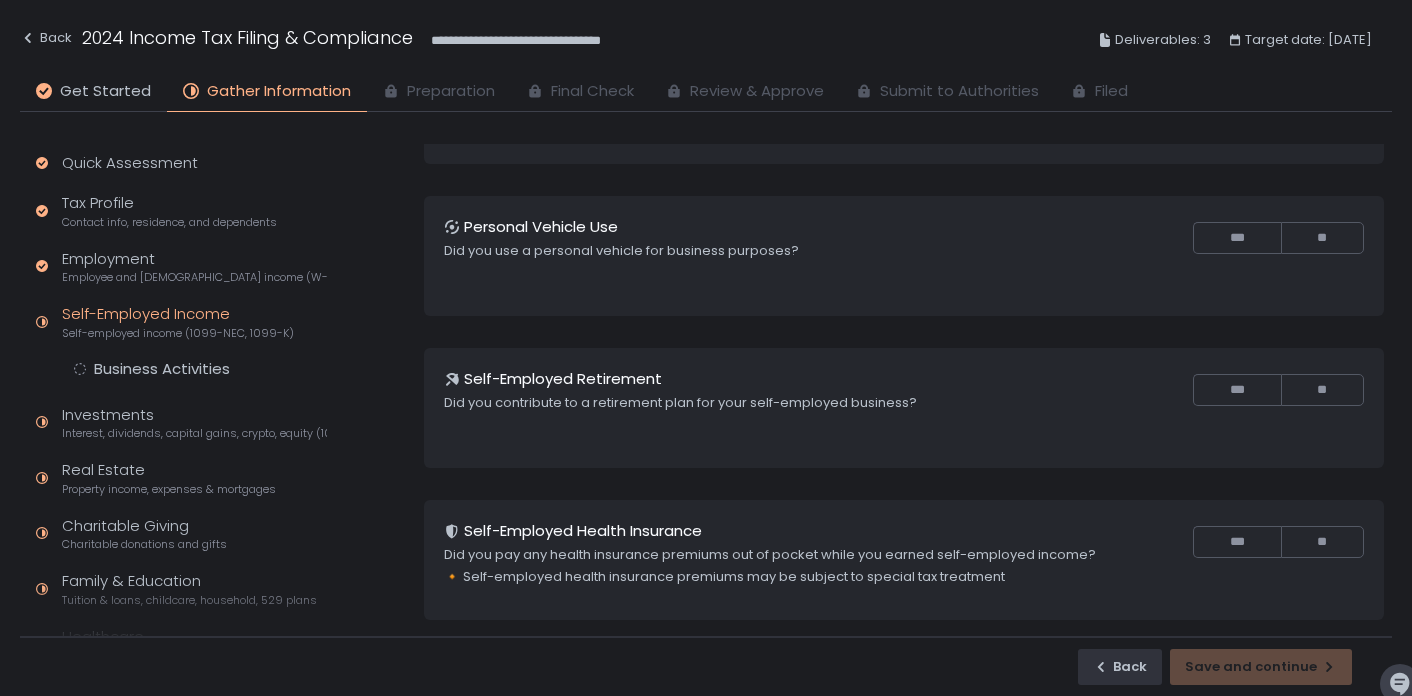 scroll, scrollTop: 159, scrollLeft: 0, axis: vertical 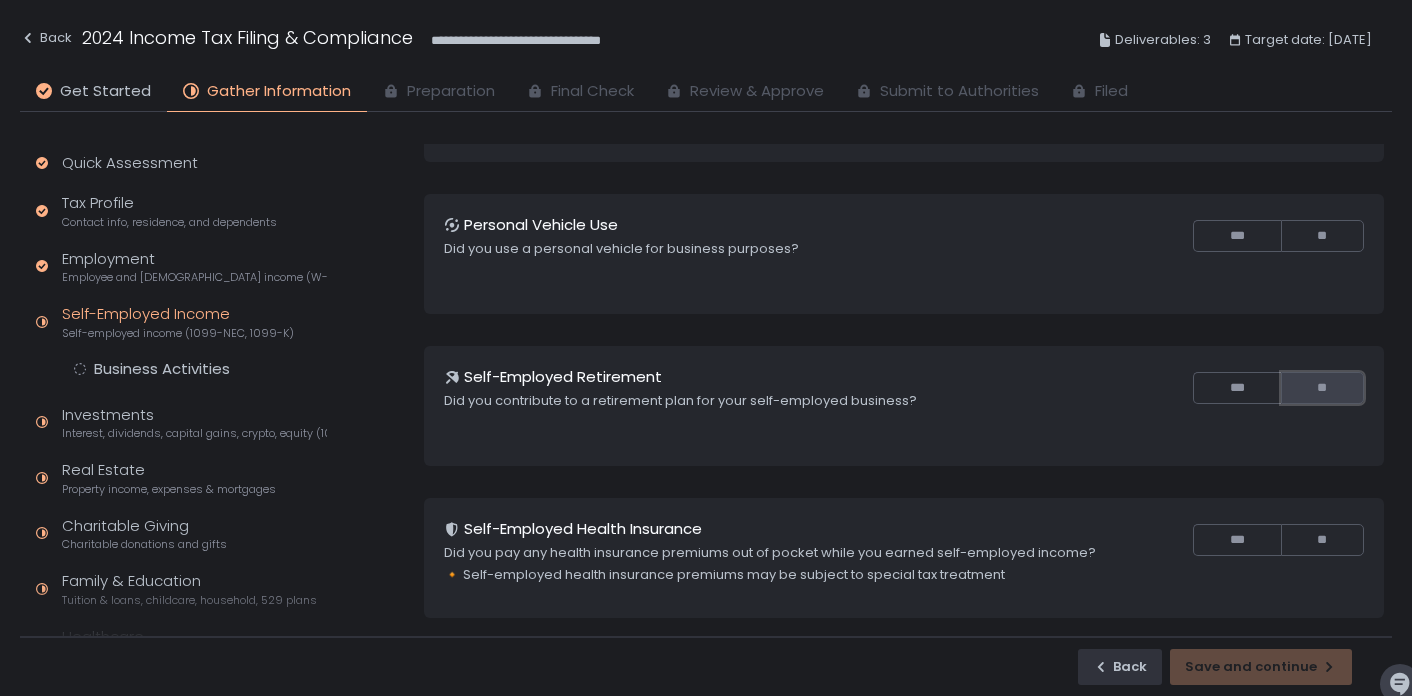 click on "**" at bounding box center (1322, 388) 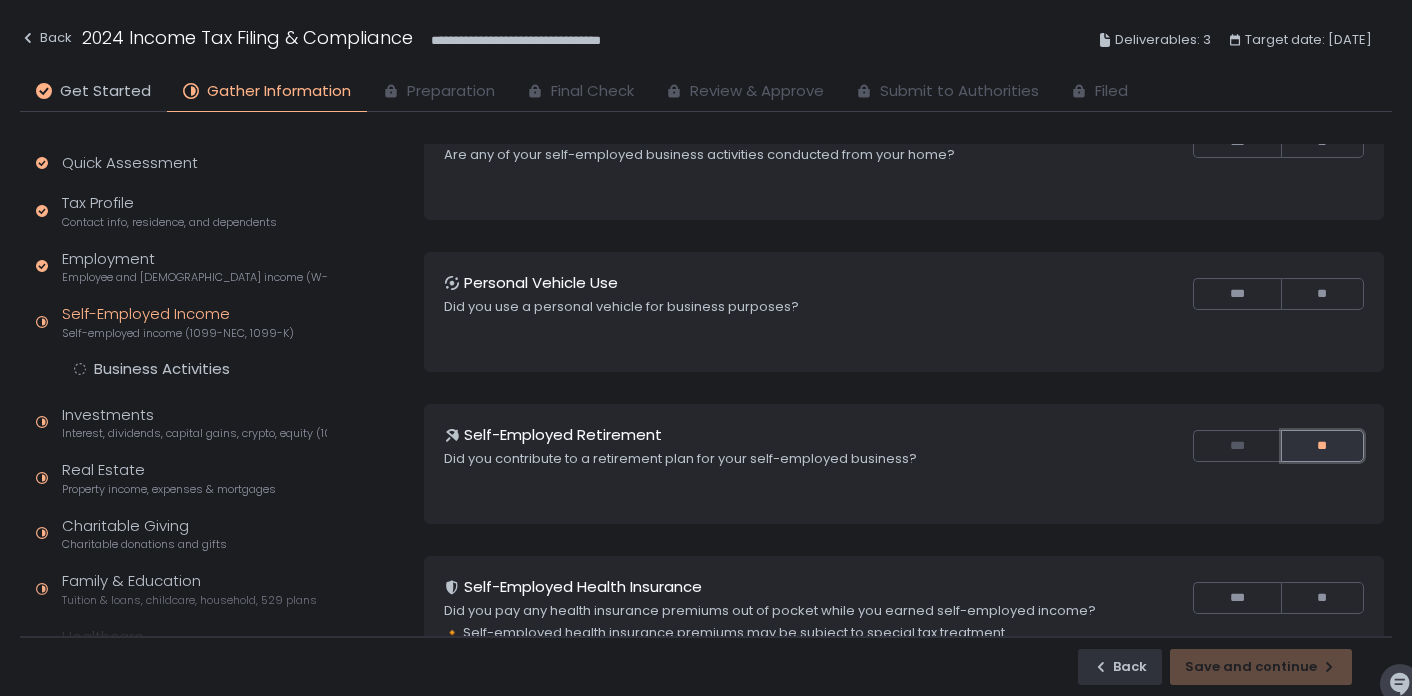scroll, scrollTop: 0, scrollLeft: 0, axis: both 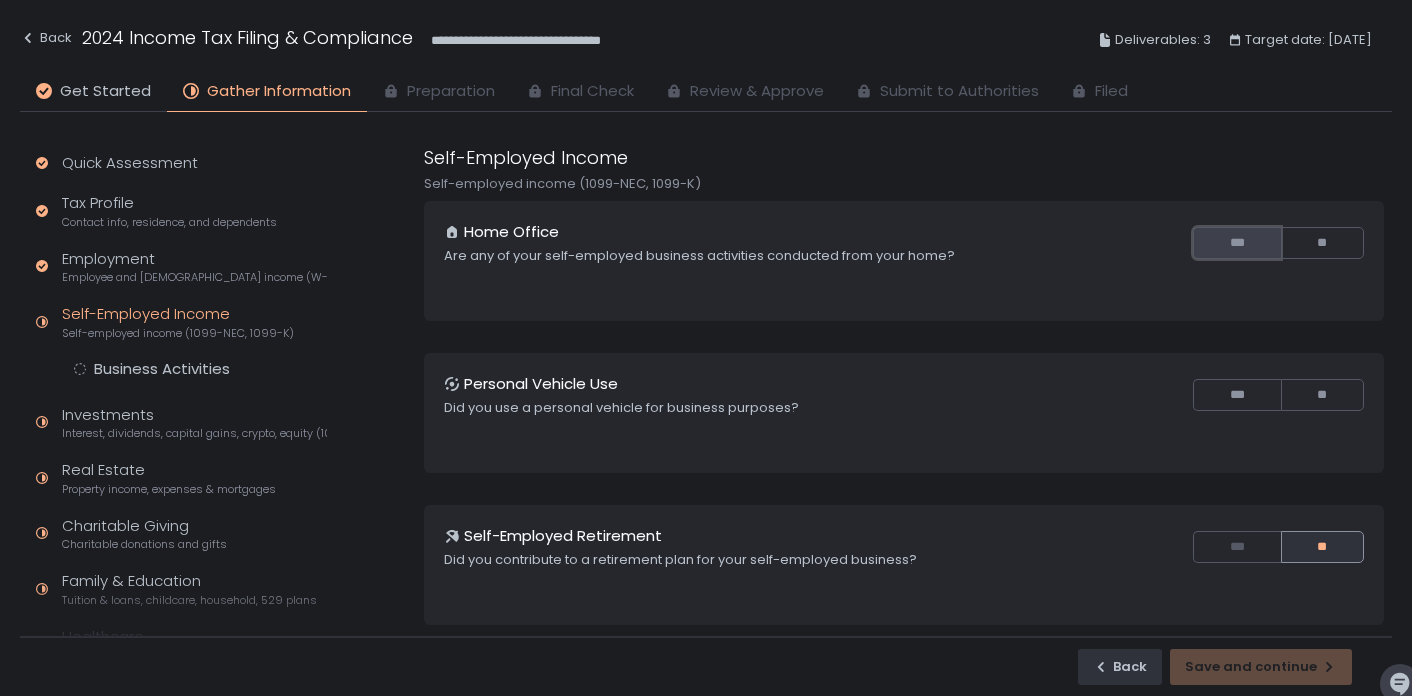 click on "***" at bounding box center [1236, 243] 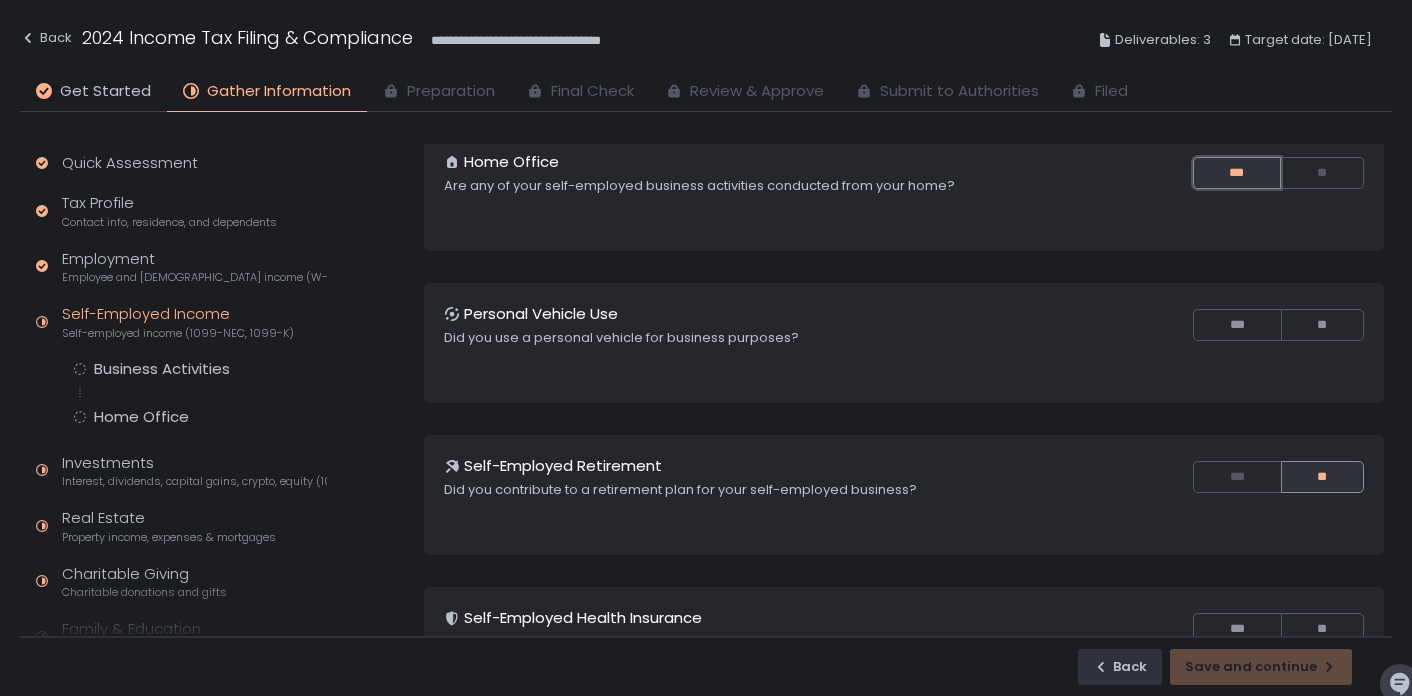 scroll, scrollTop: 73, scrollLeft: 0, axis: vertical 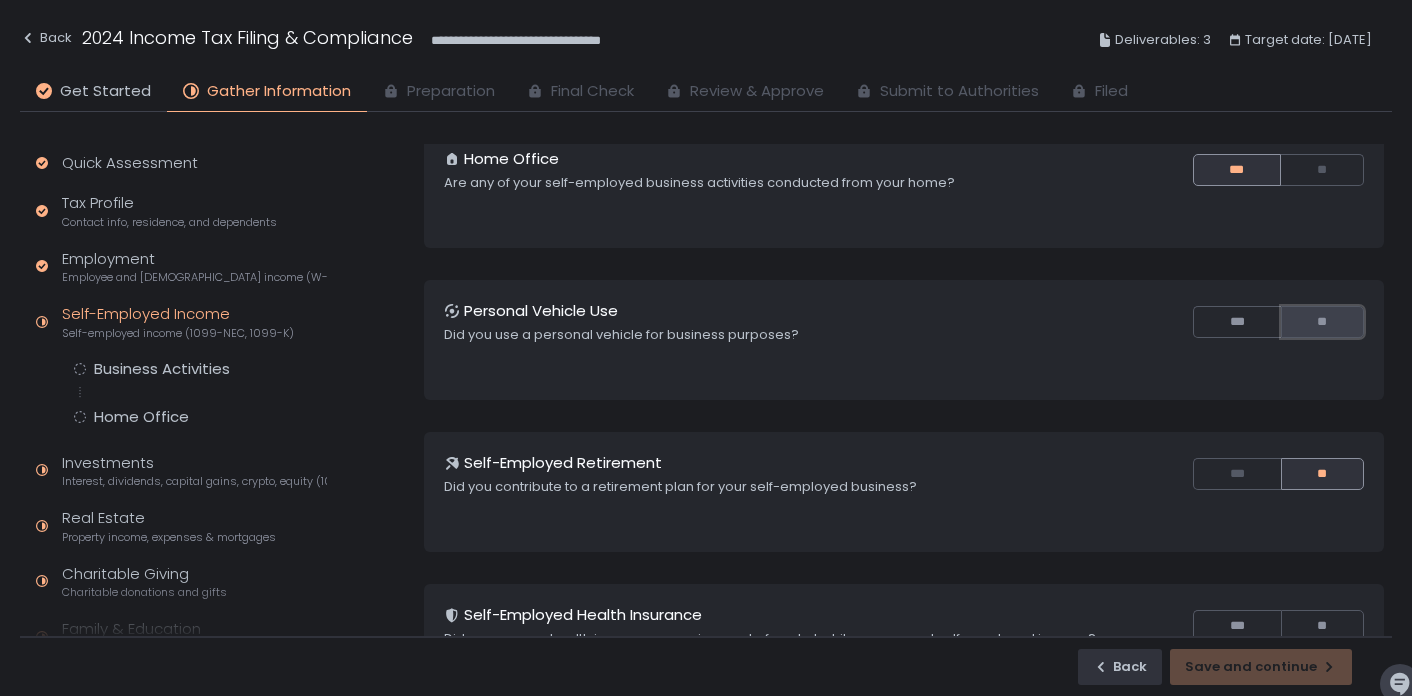 click on "**" at bounding box center (1322, 322) 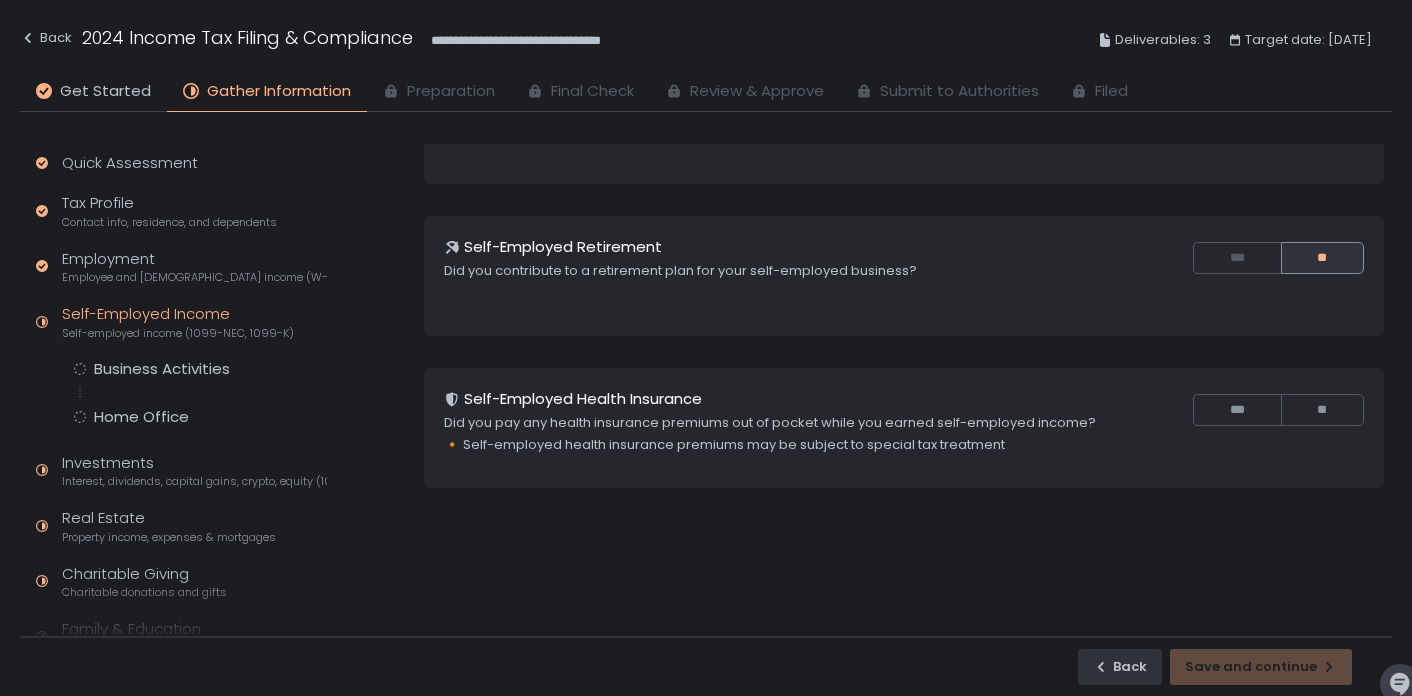 scroll, scrollTop: 288, scrollLeft: 0, axis: vertical 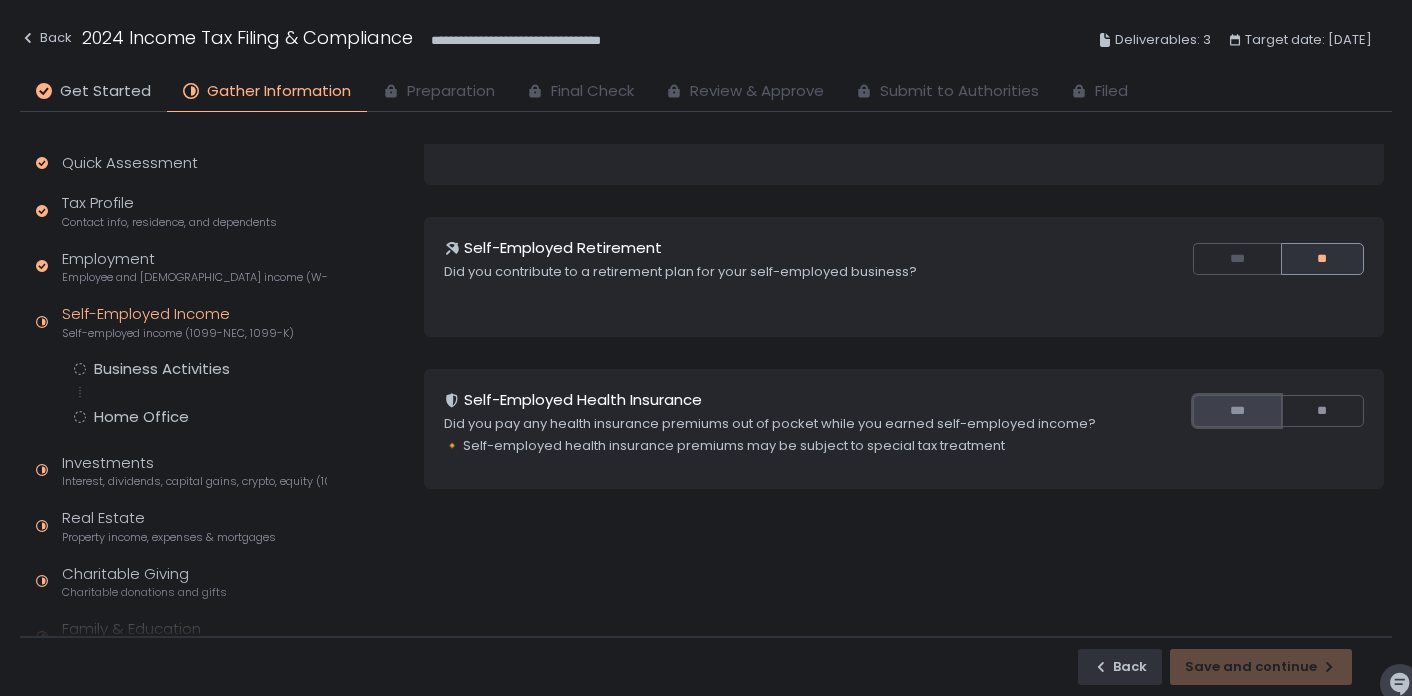 click on "***" at bounding box center (1236, 411) 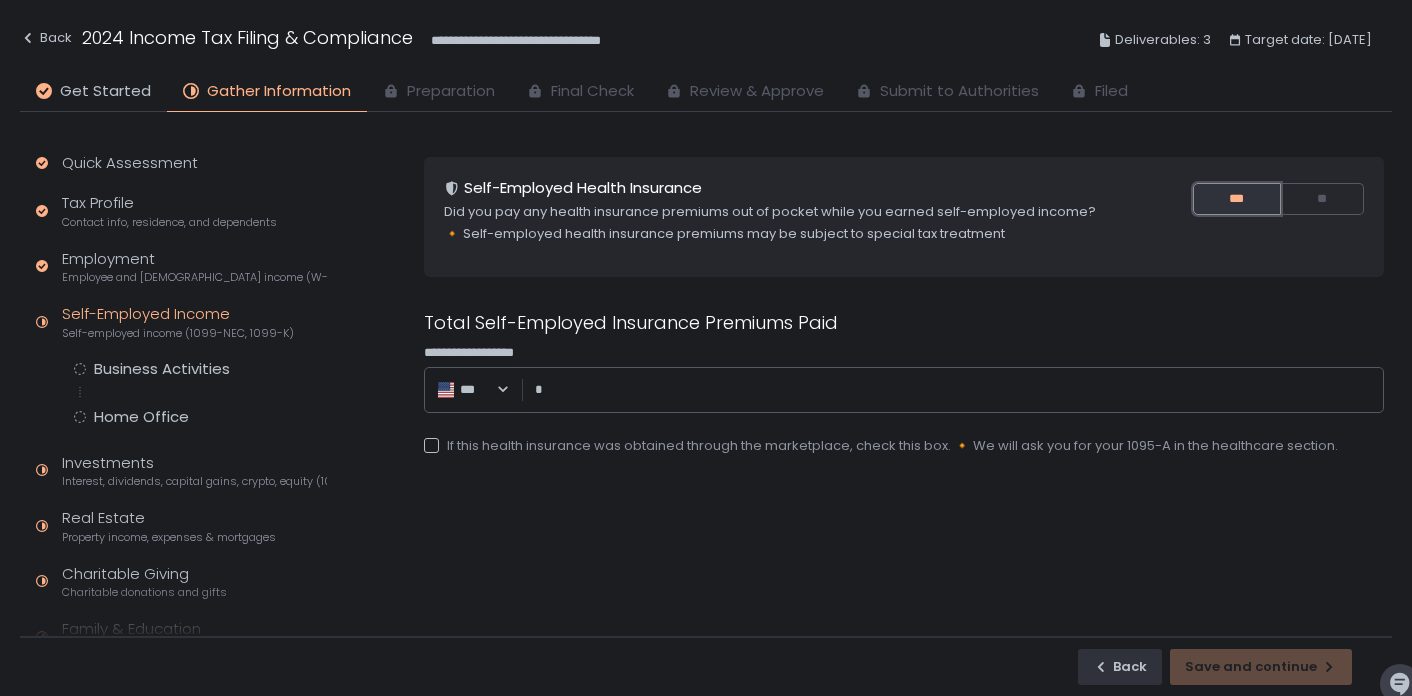 scroll, scrollTop: 519, scrollLeft: 0, axis: vertical 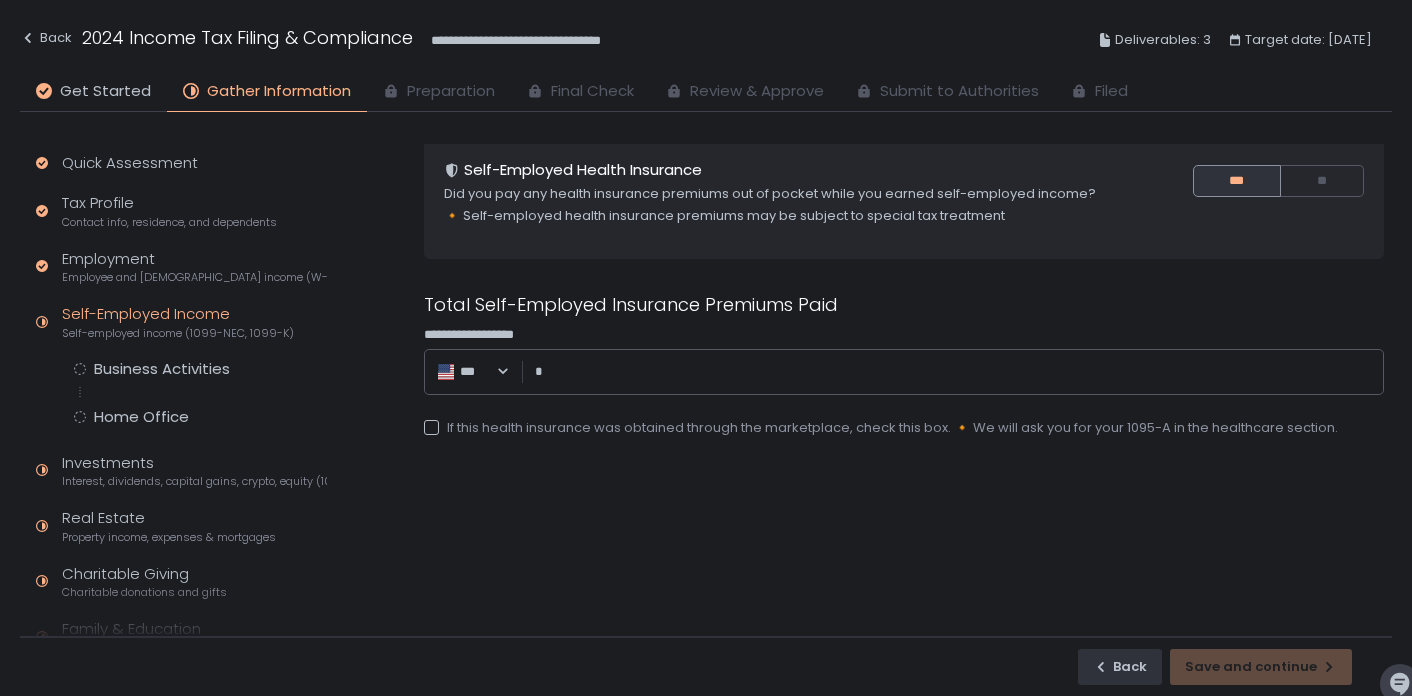 click on "**********" at bounding box center (959, 372) 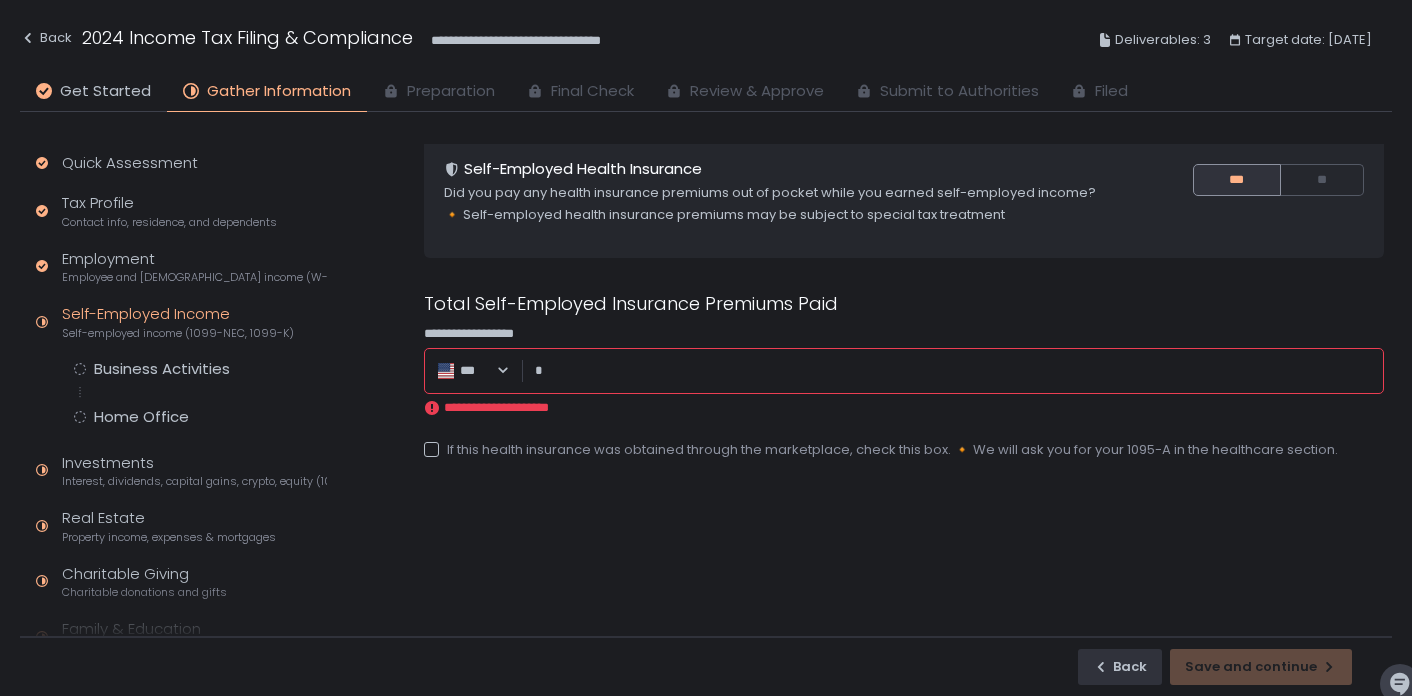 click at bounding box center (431, 449) 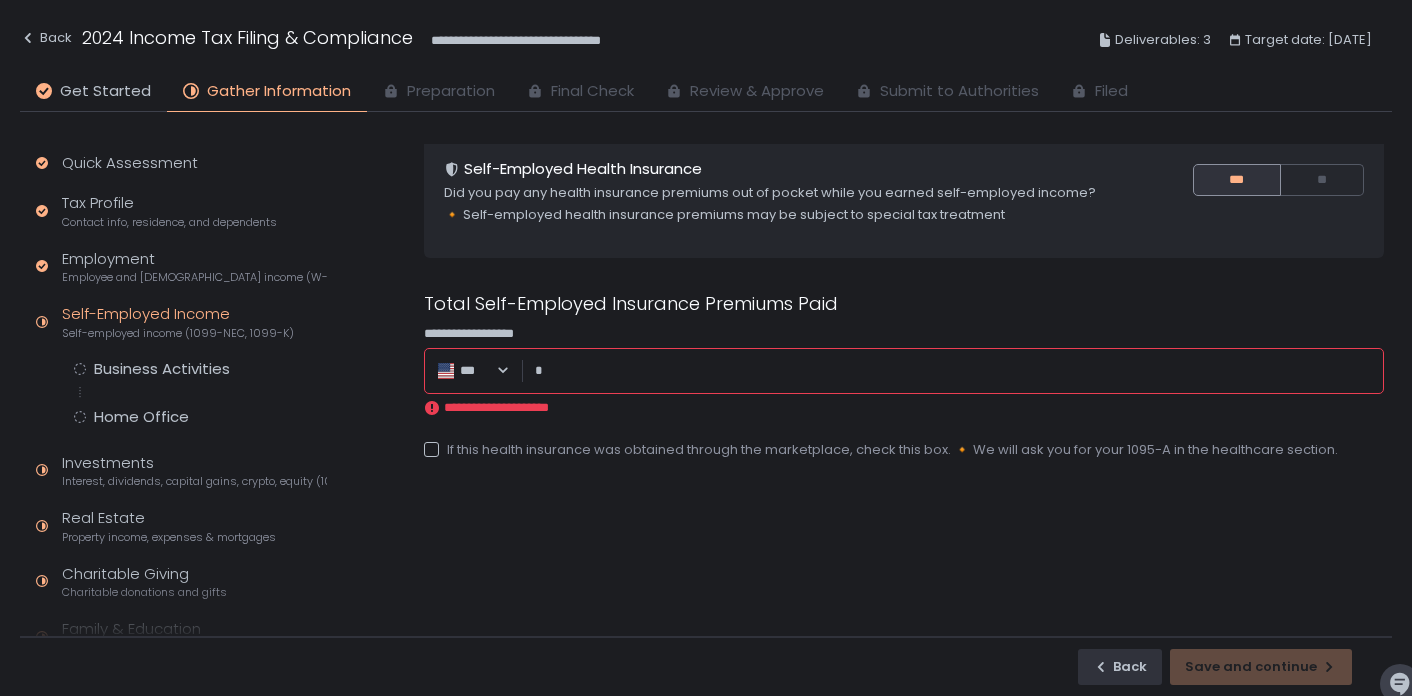 click on "**********" at bounding box center [959, 371] 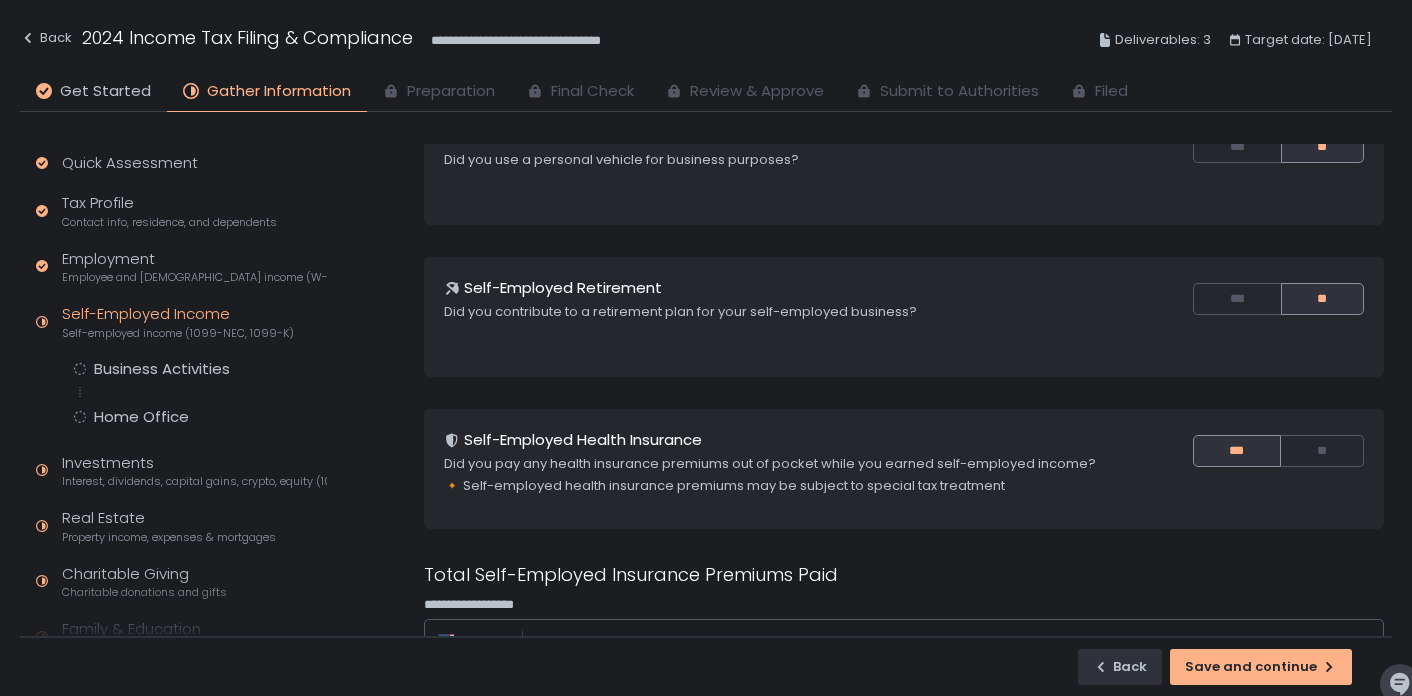 scroll, scrollTop: 519, scrollLeft: 0, axis: vertical 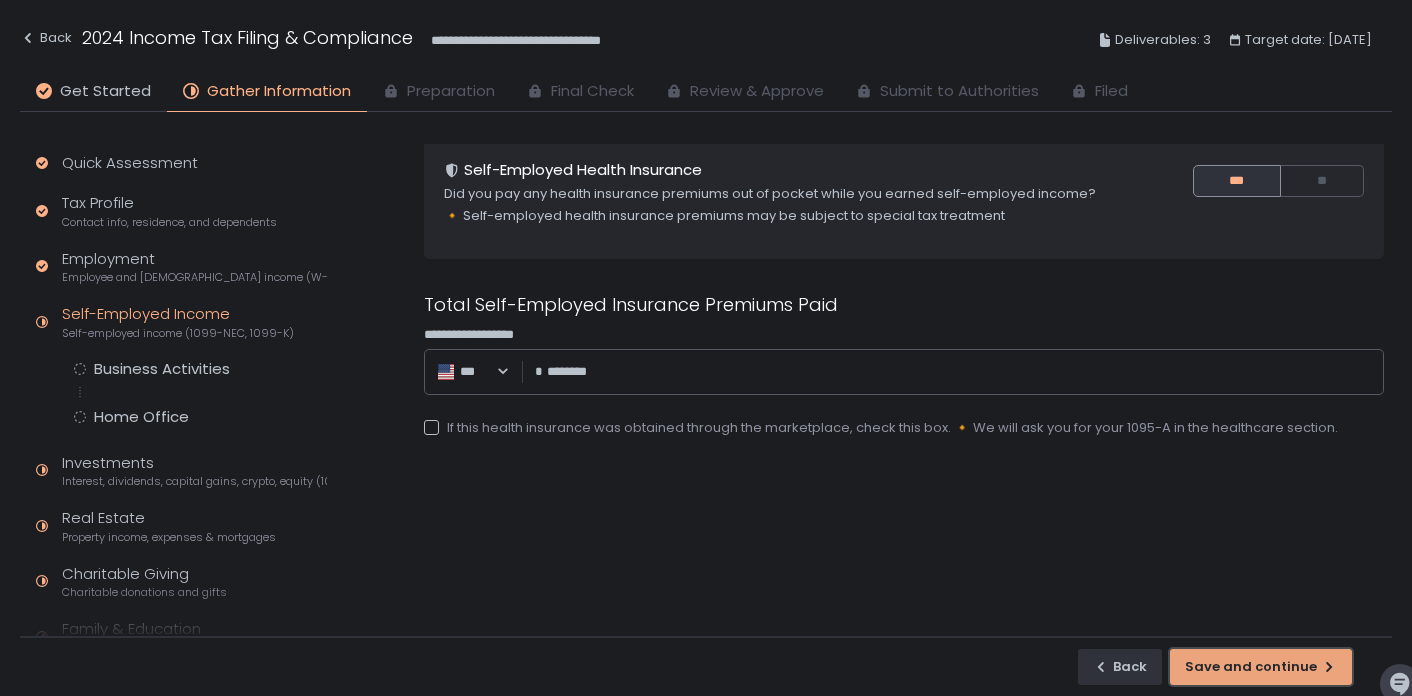 type on "*********" 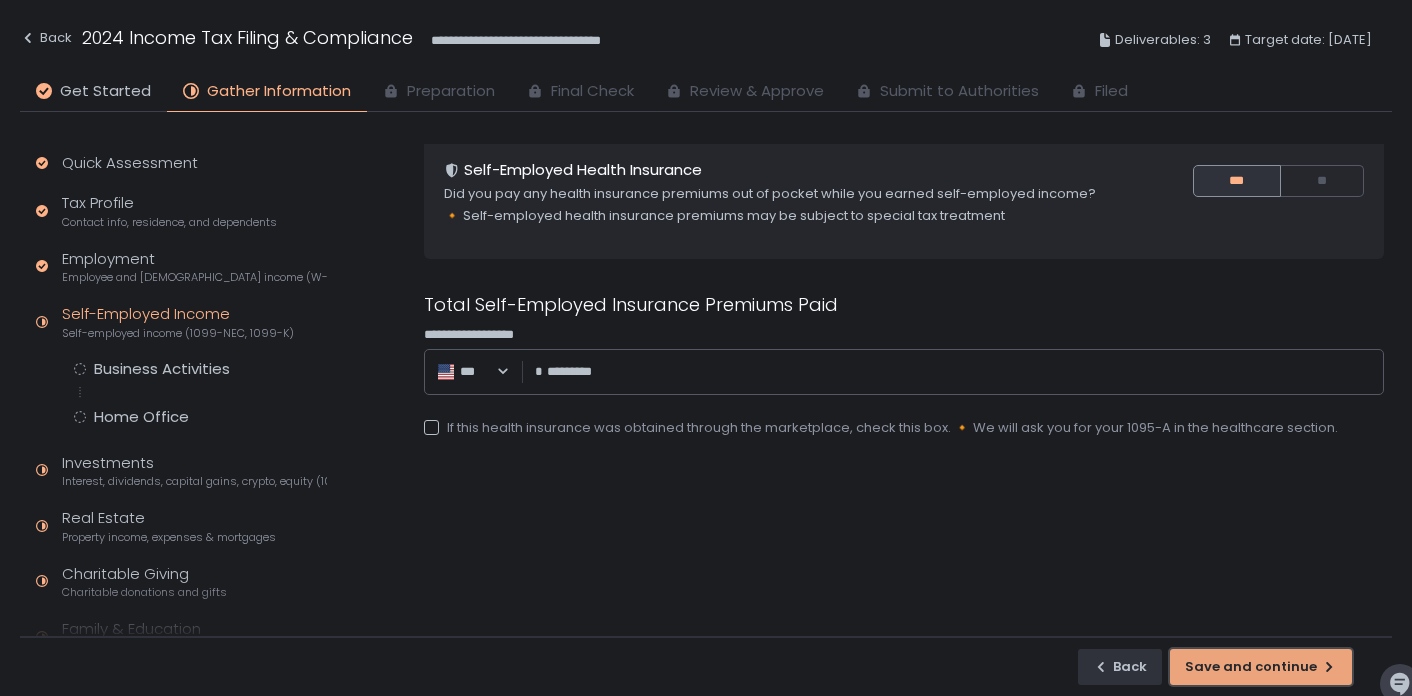 click on "Save and continue" 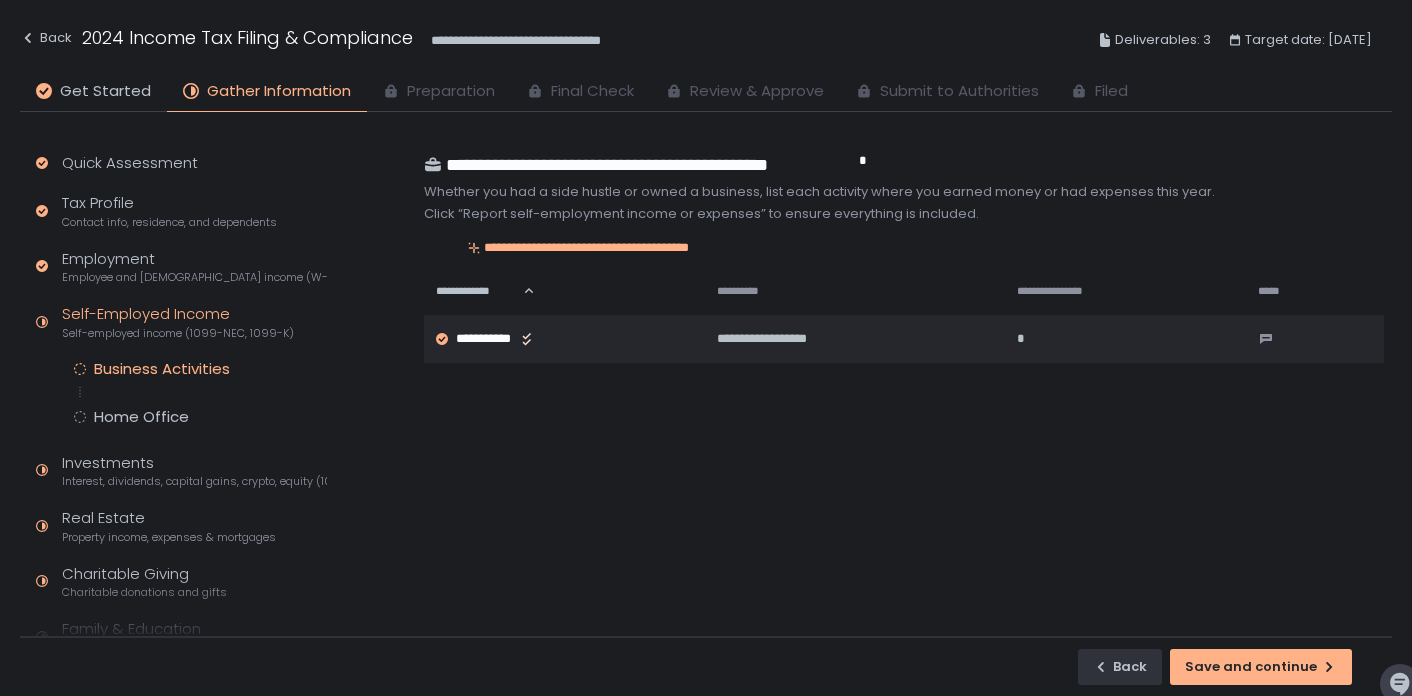 scroll, scrollTop: 0, scrollLeft: 0, axis: both 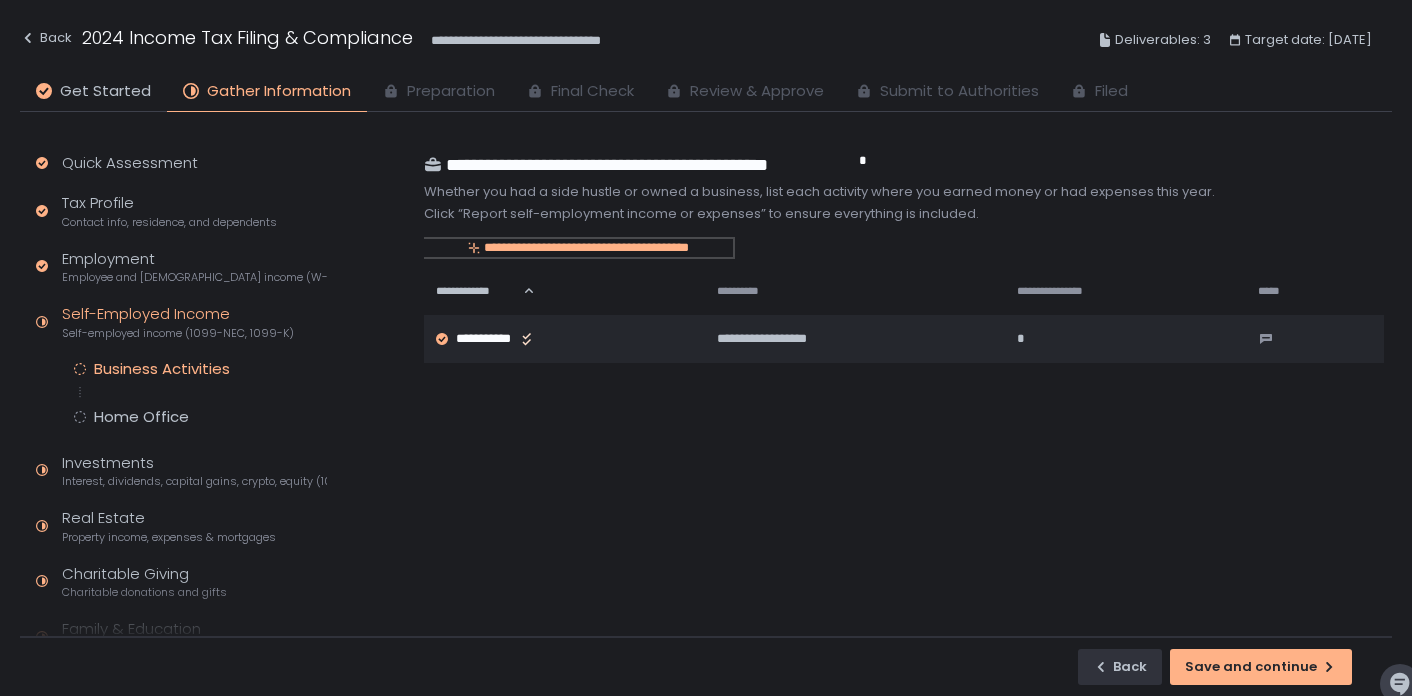 click on "**********" 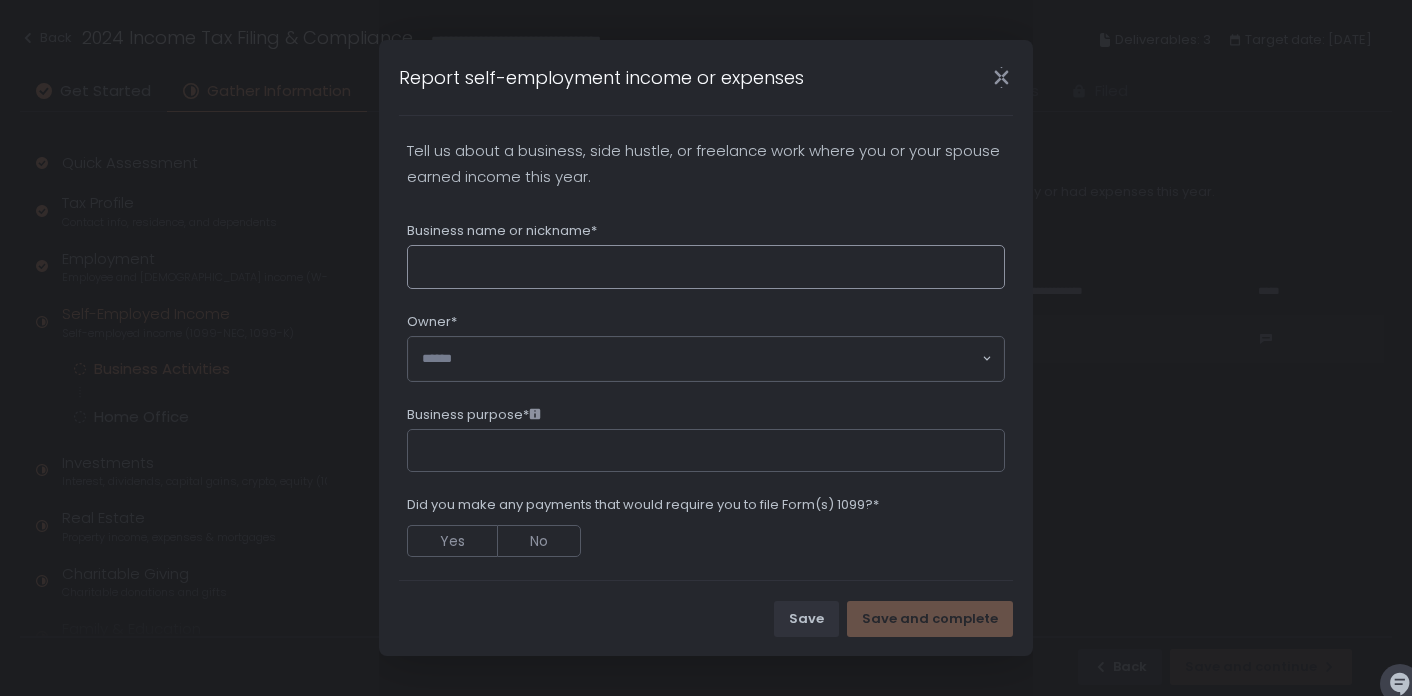 scroll, scrollTop: 0, scrollLeft: 0, axis: both 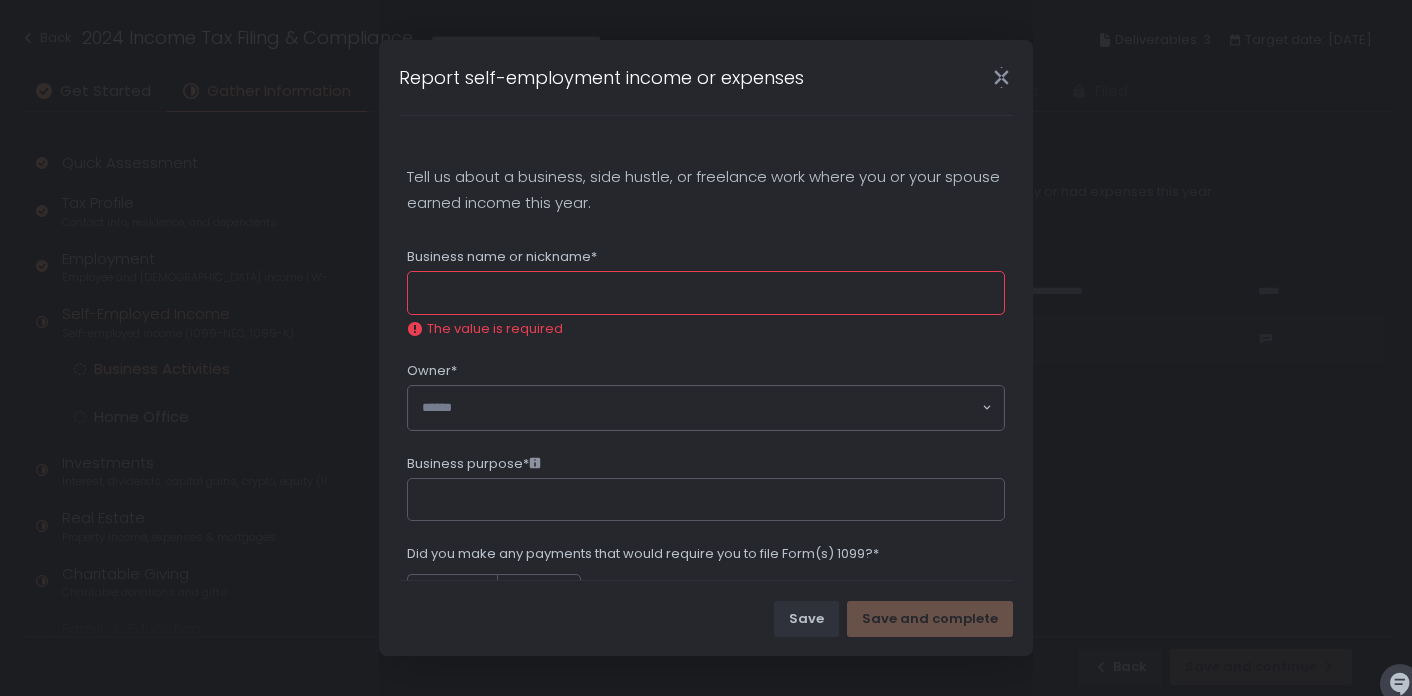 click 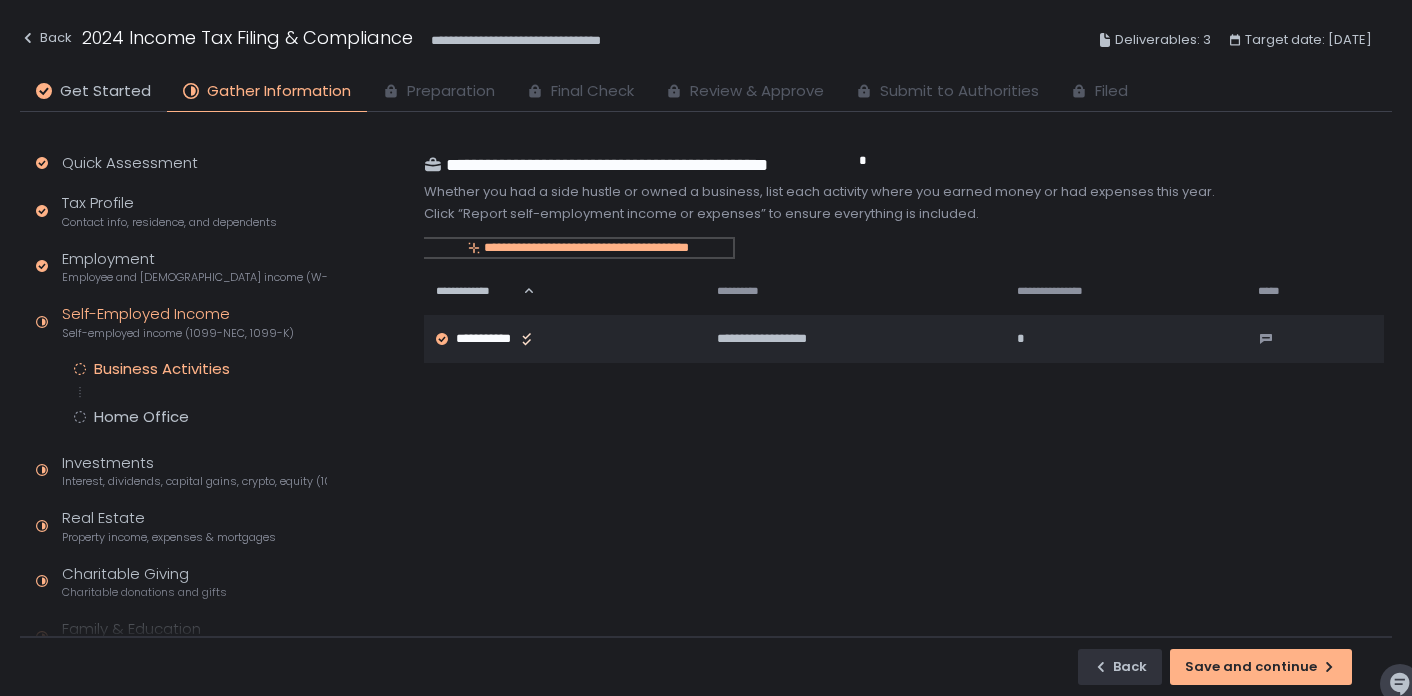 click on "**********" 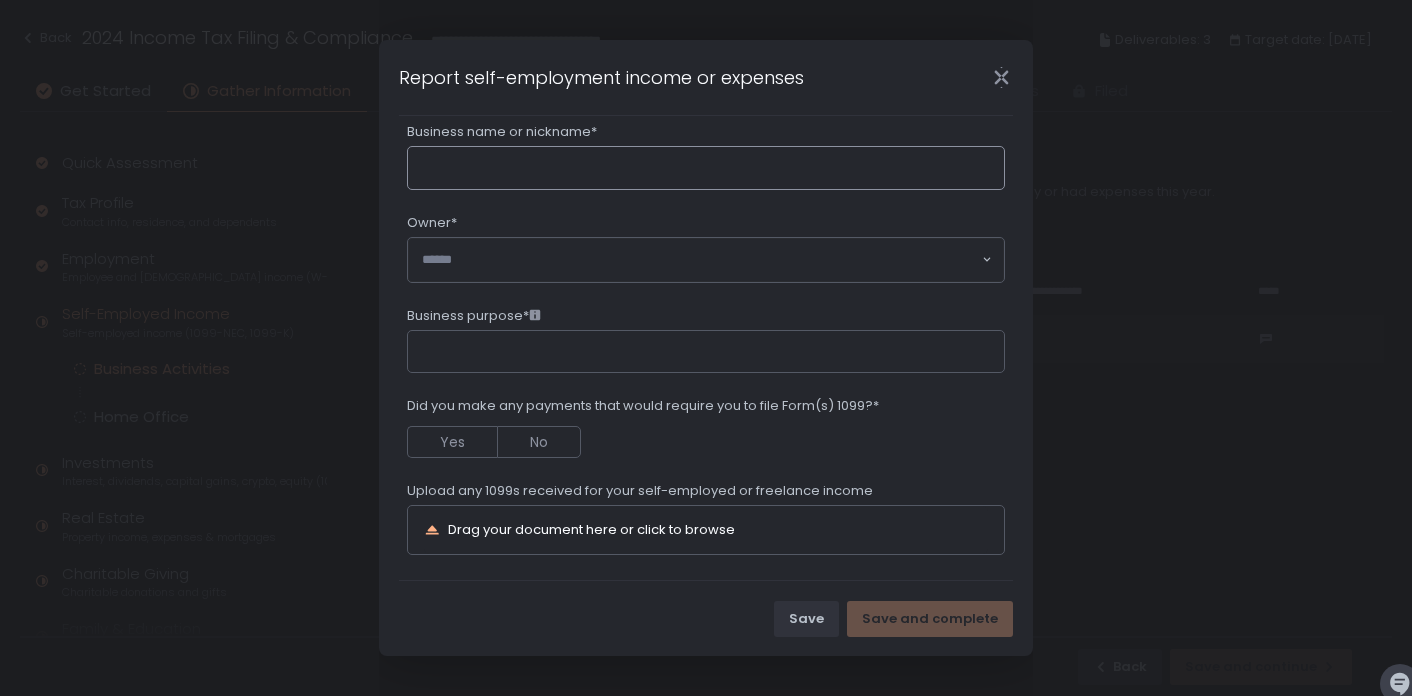 scroll, scrollTop: 119, scrollLeft: 0, axis: vertical 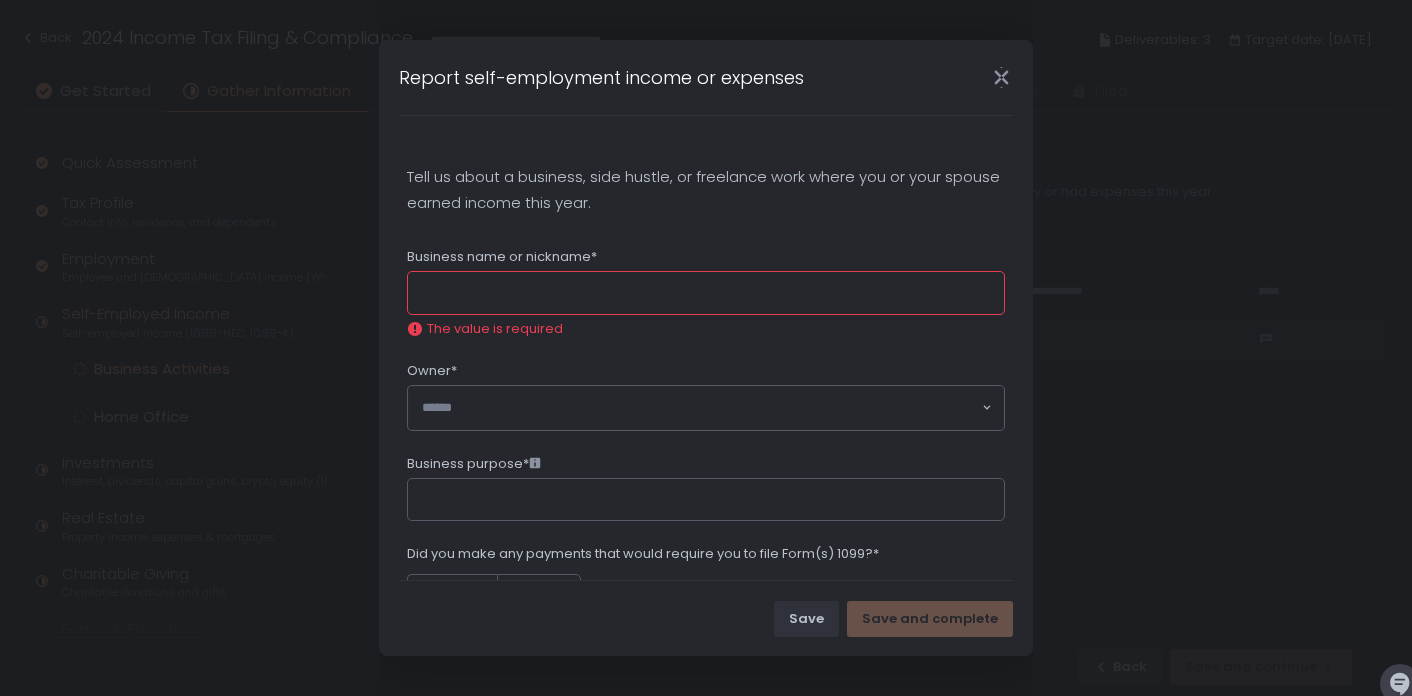 click 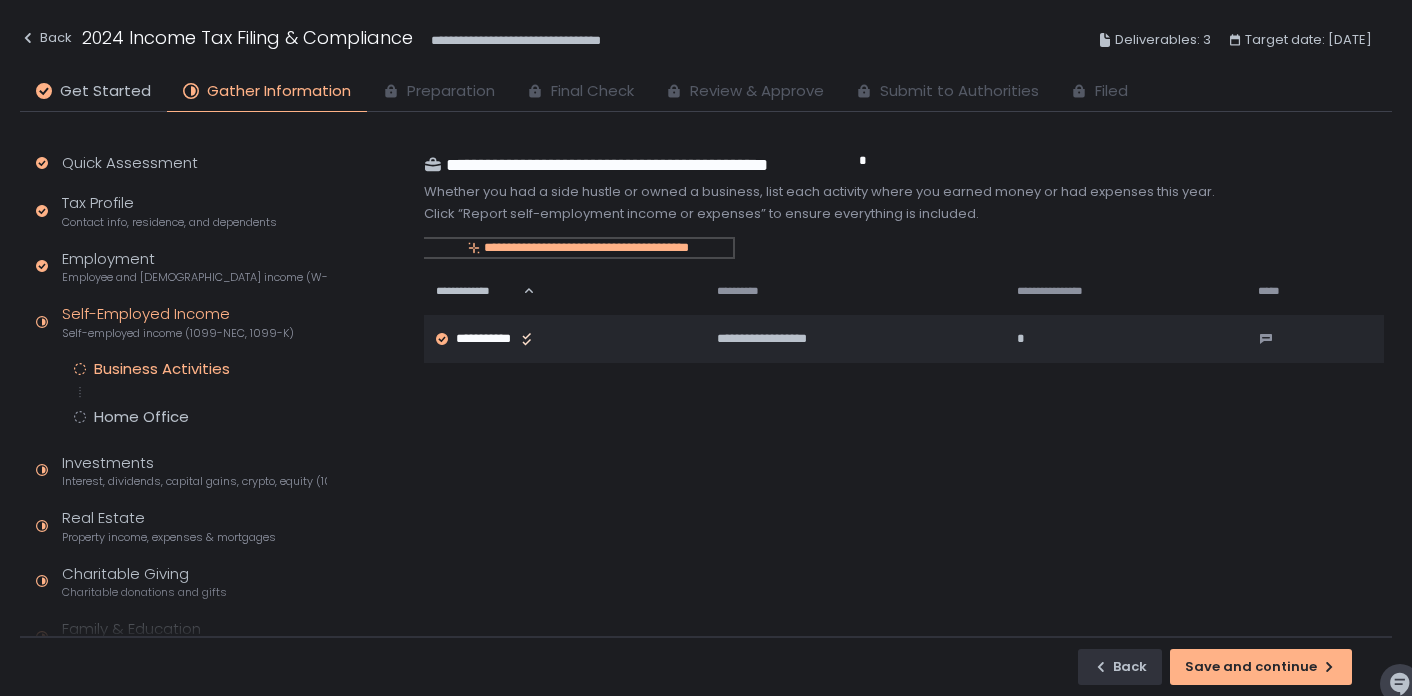 click on "**********" 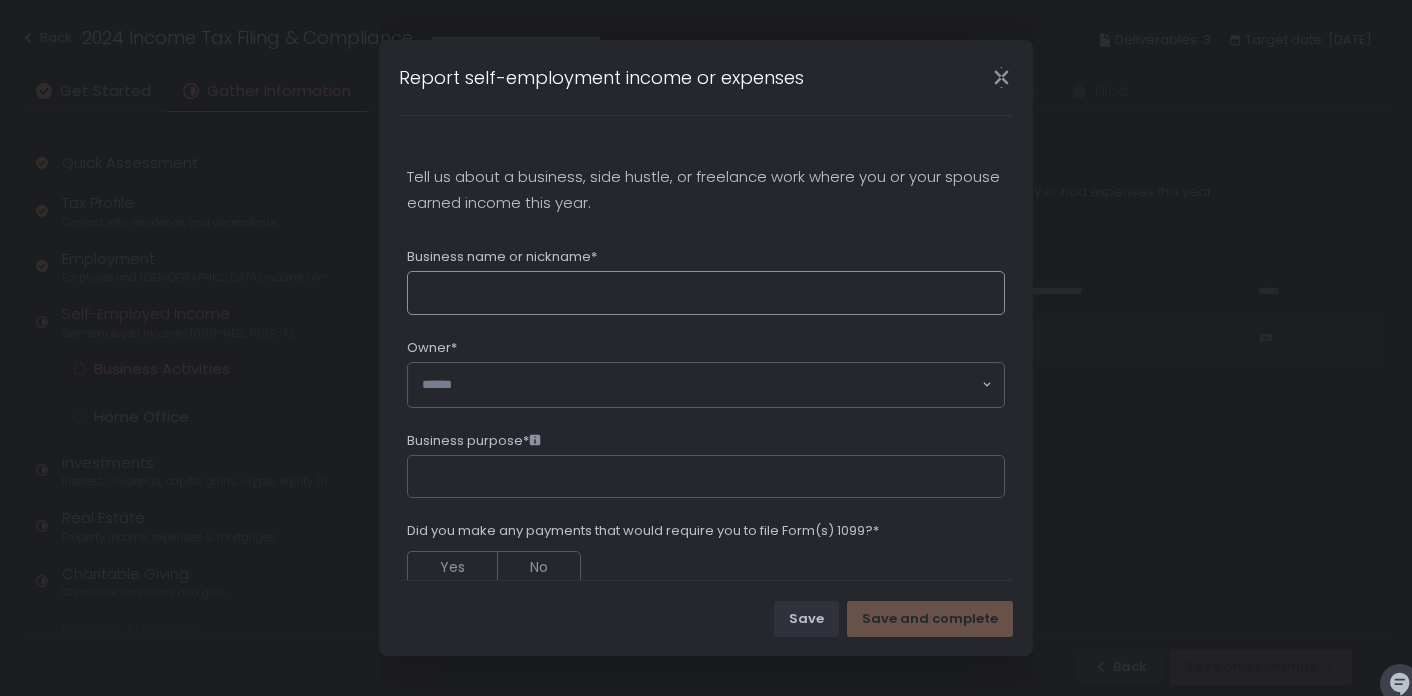click on "Business name or nickname*" 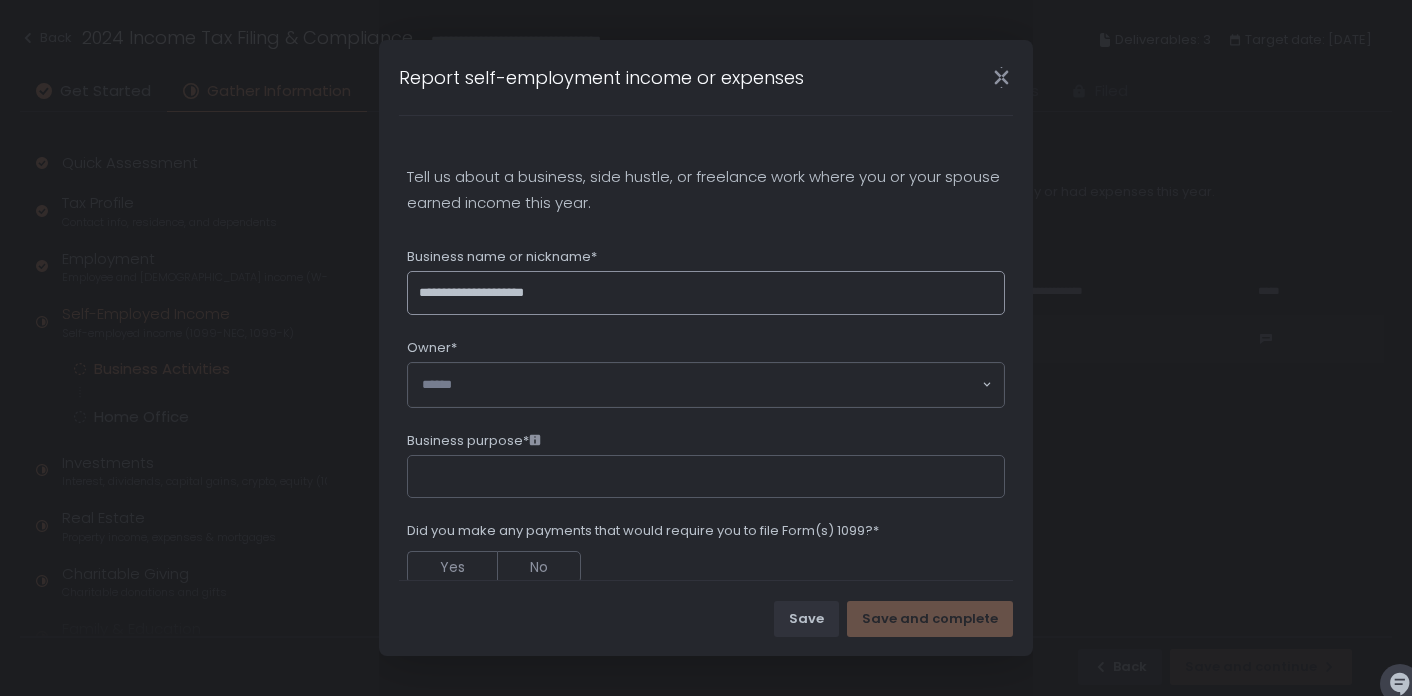 type on "**********" 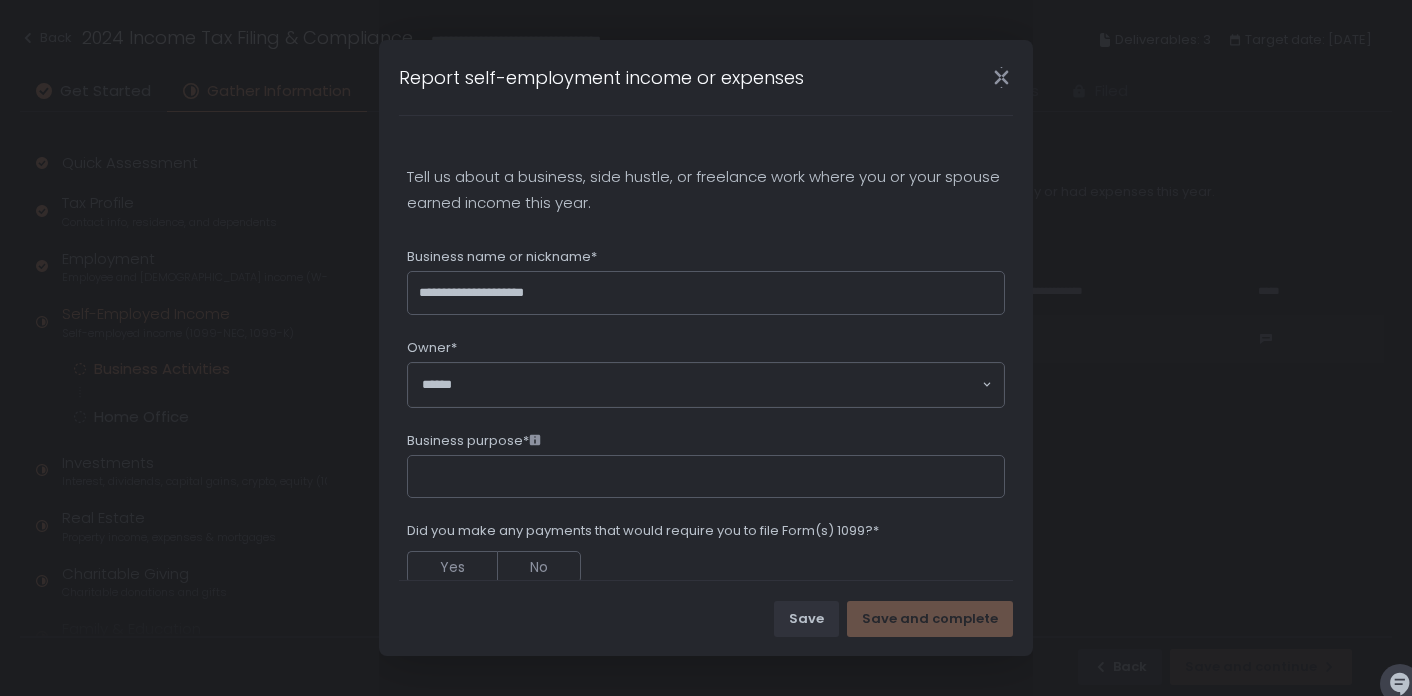 click 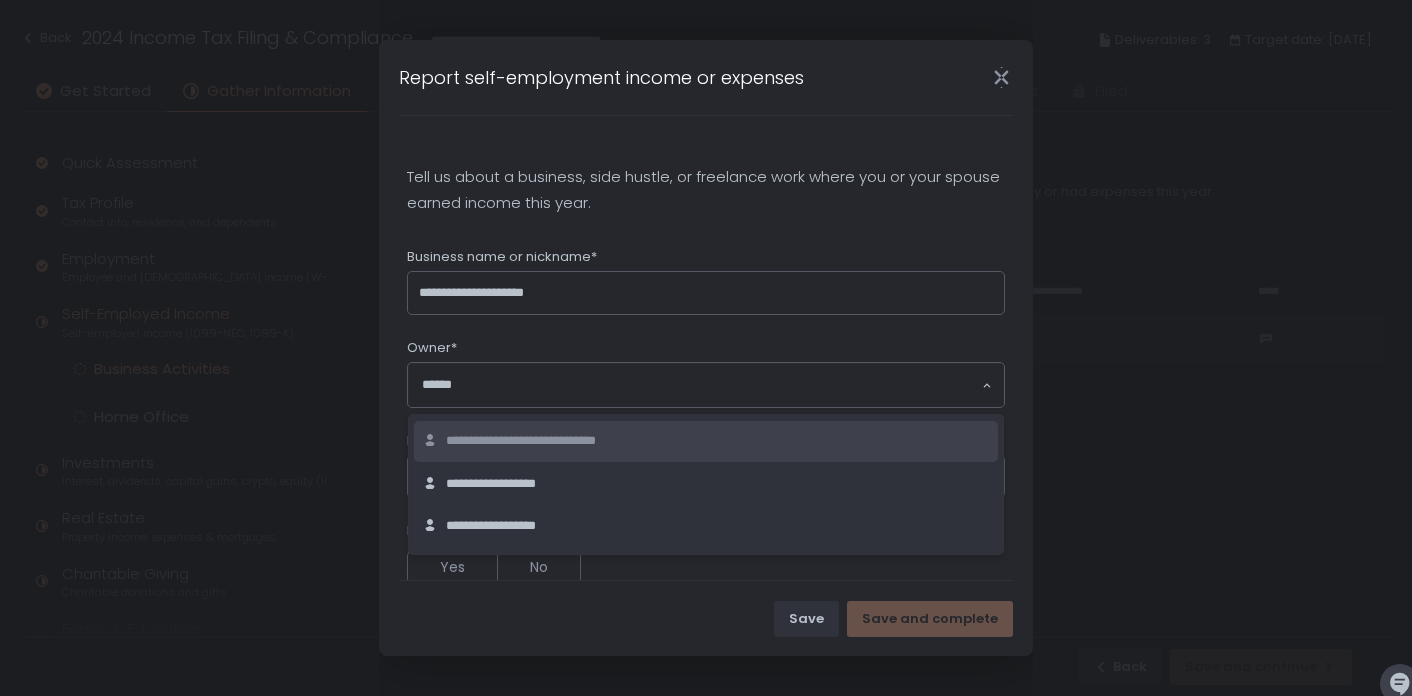 click on "**********" 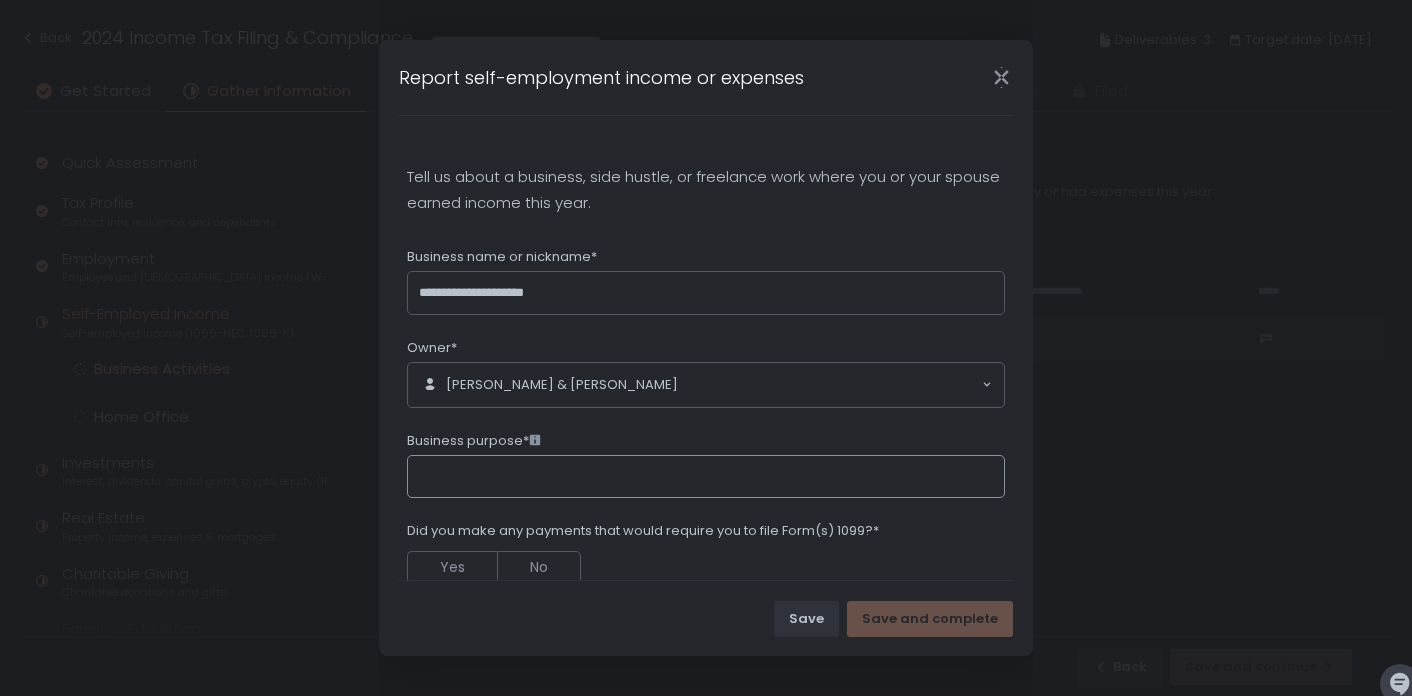 click on "Business purpose*" 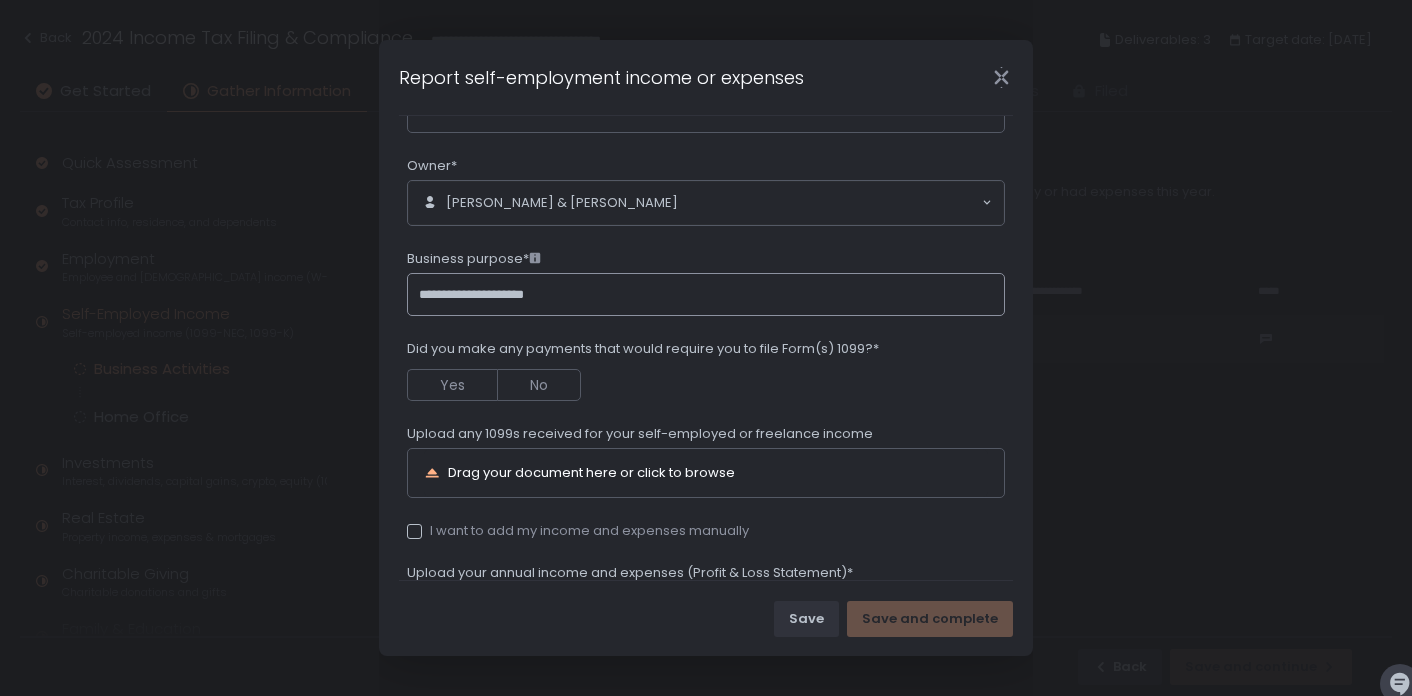 scroll, scrollTop: 185, scrollLeft: 0, axis: vertical 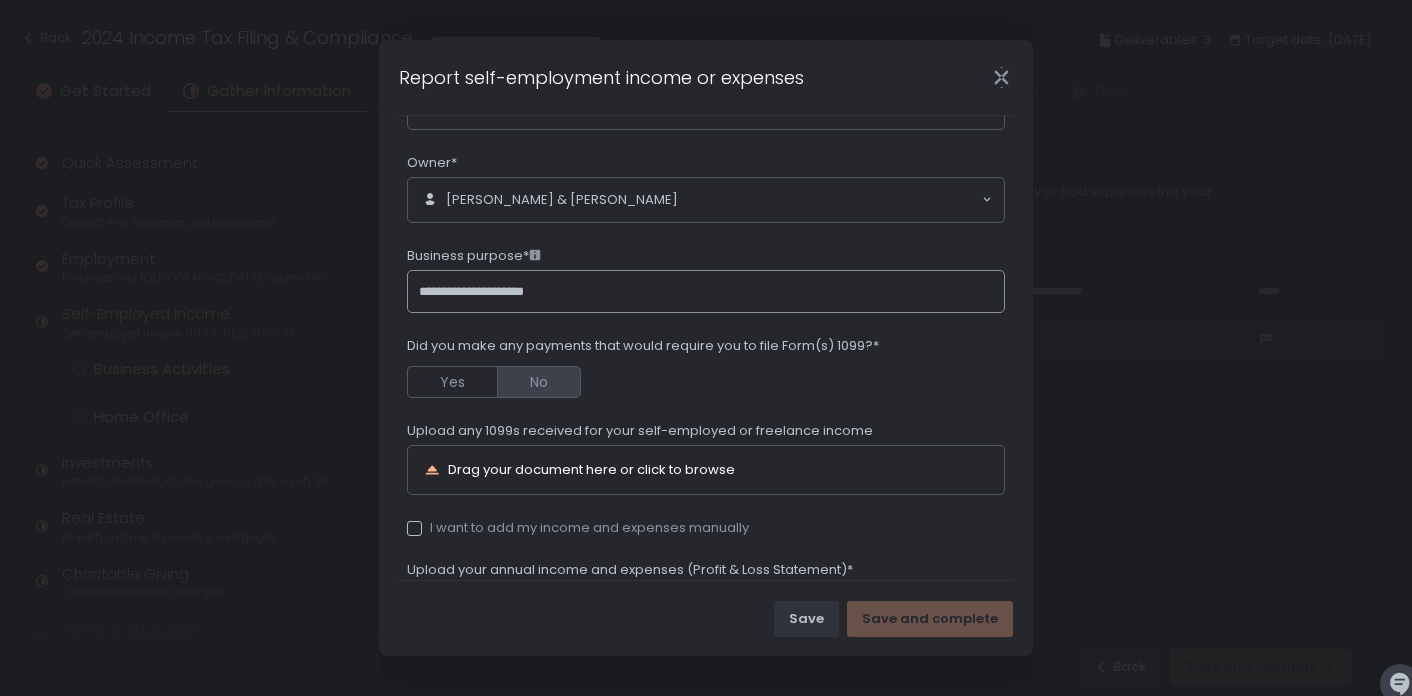 type on "**********" 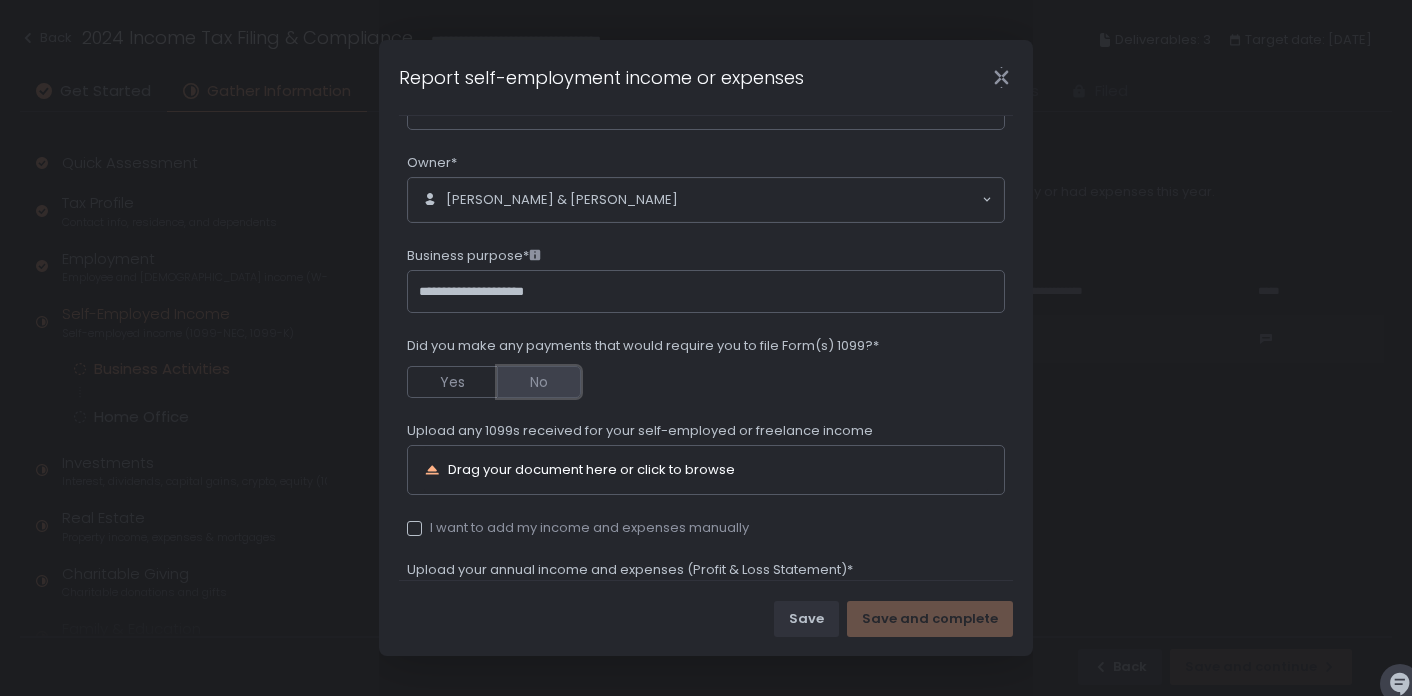 click on "No" at bounding box center [539, 382] 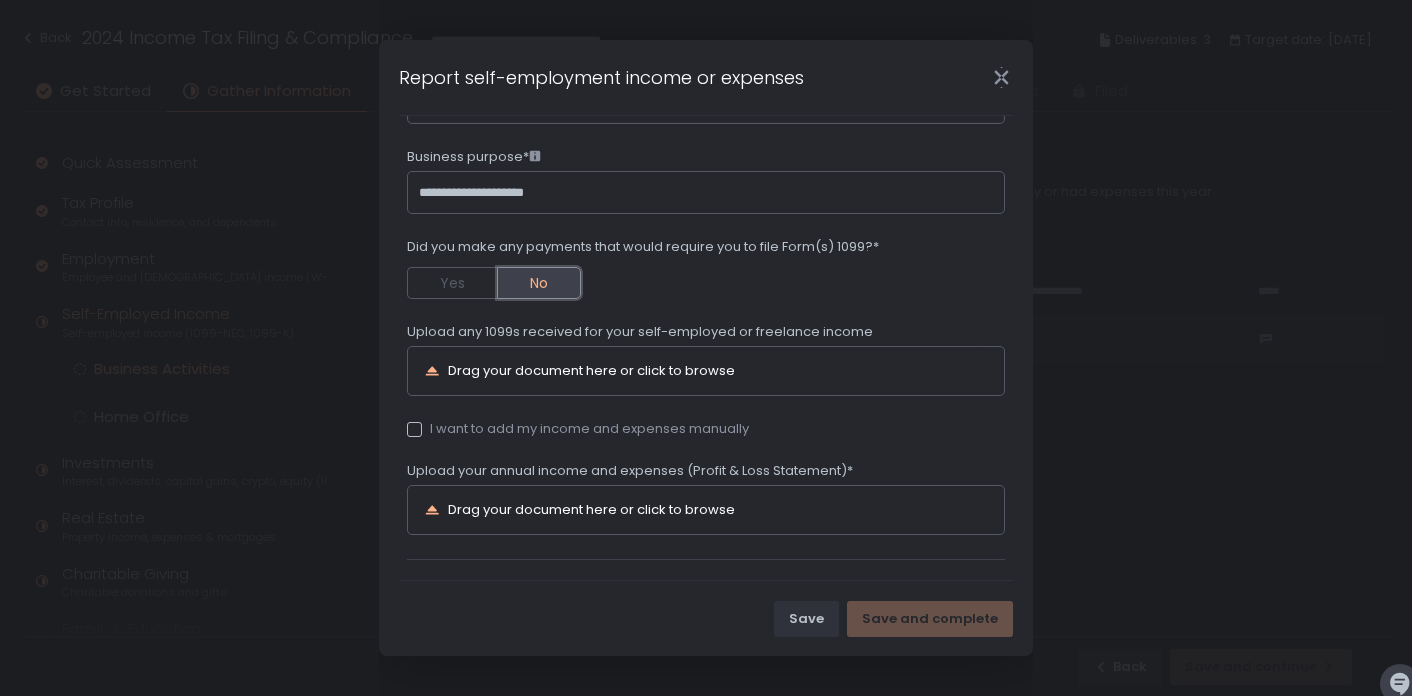 scroll, scrollTop: 289, scrollLeft: 0, axis: vertical 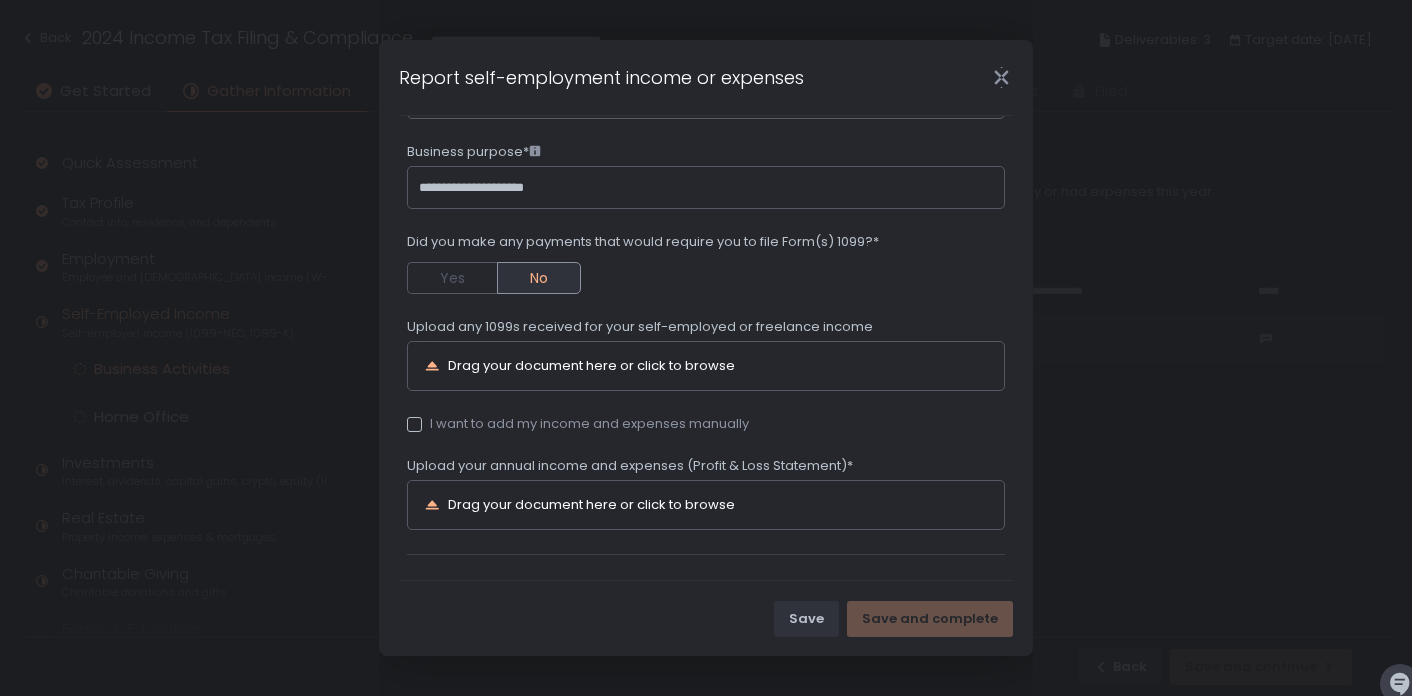click 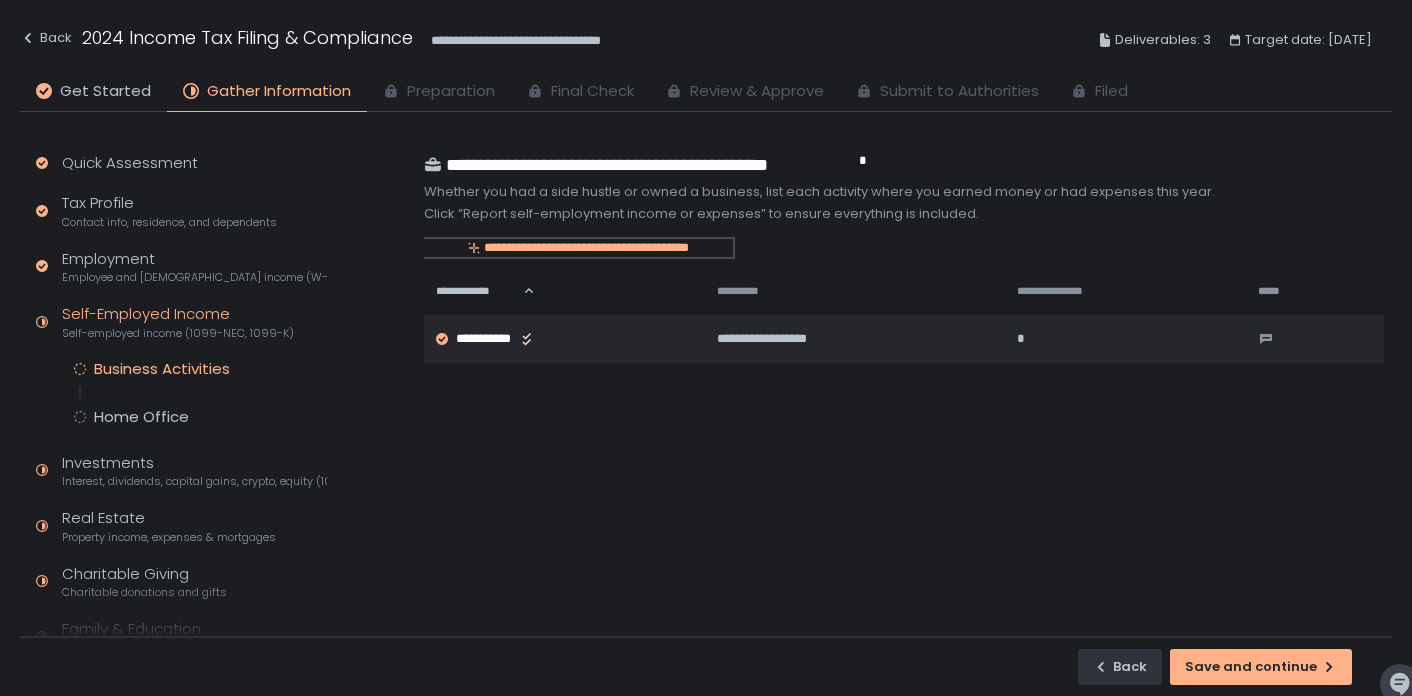 click on "**********" 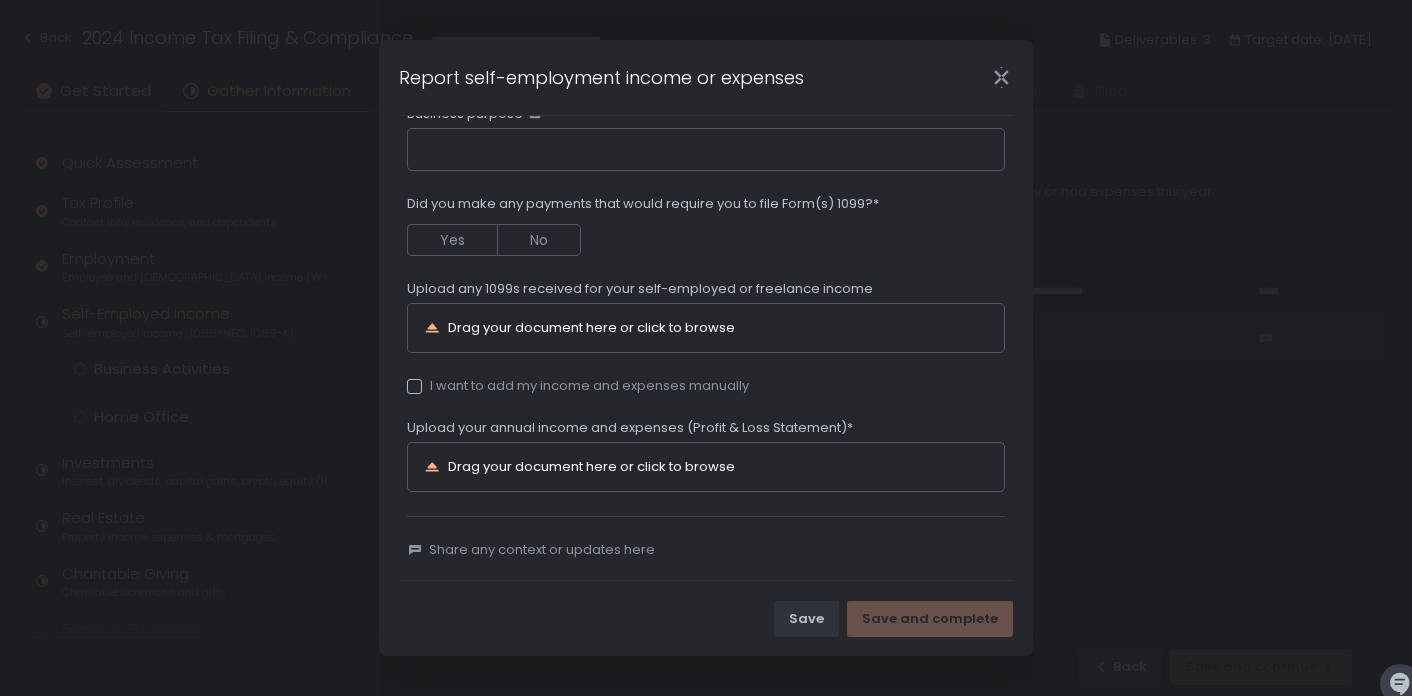 scroll, scrollTop: 373, scrollLeft: 0, axis: vertical 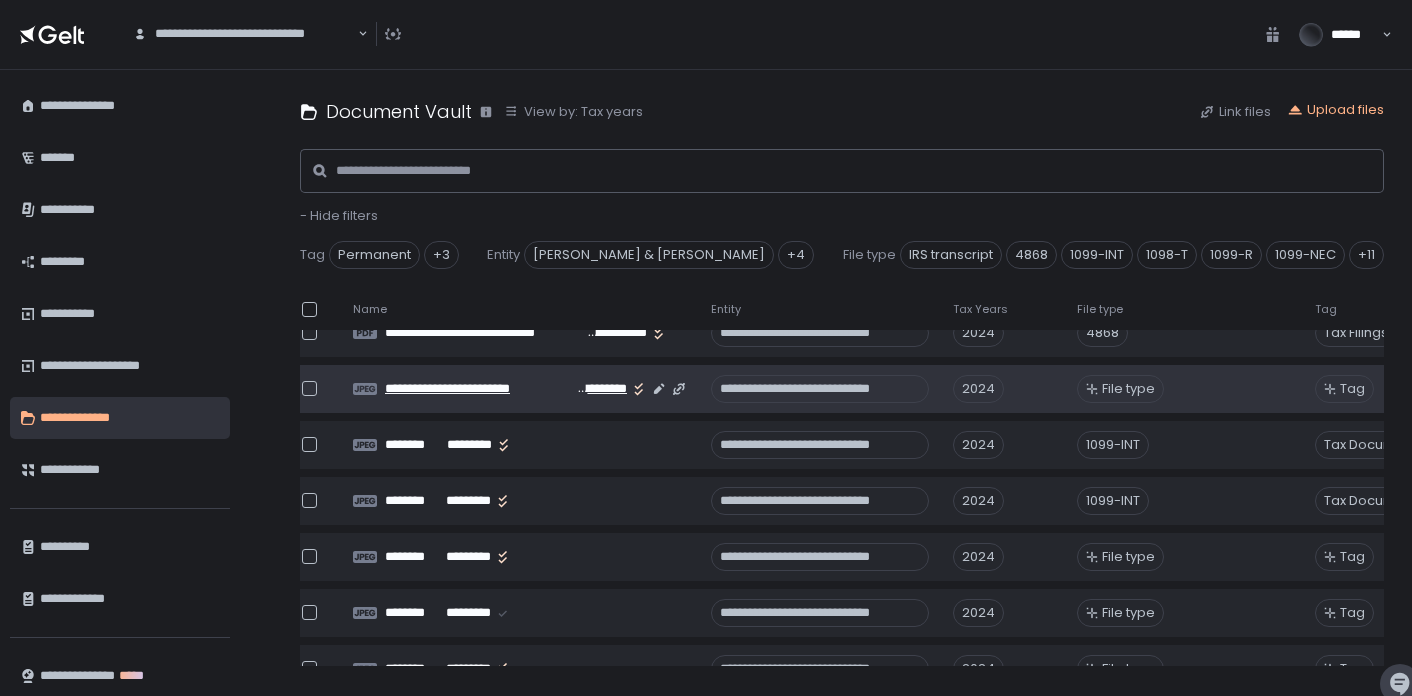 click on "**********" at bounding box center (481, 389) 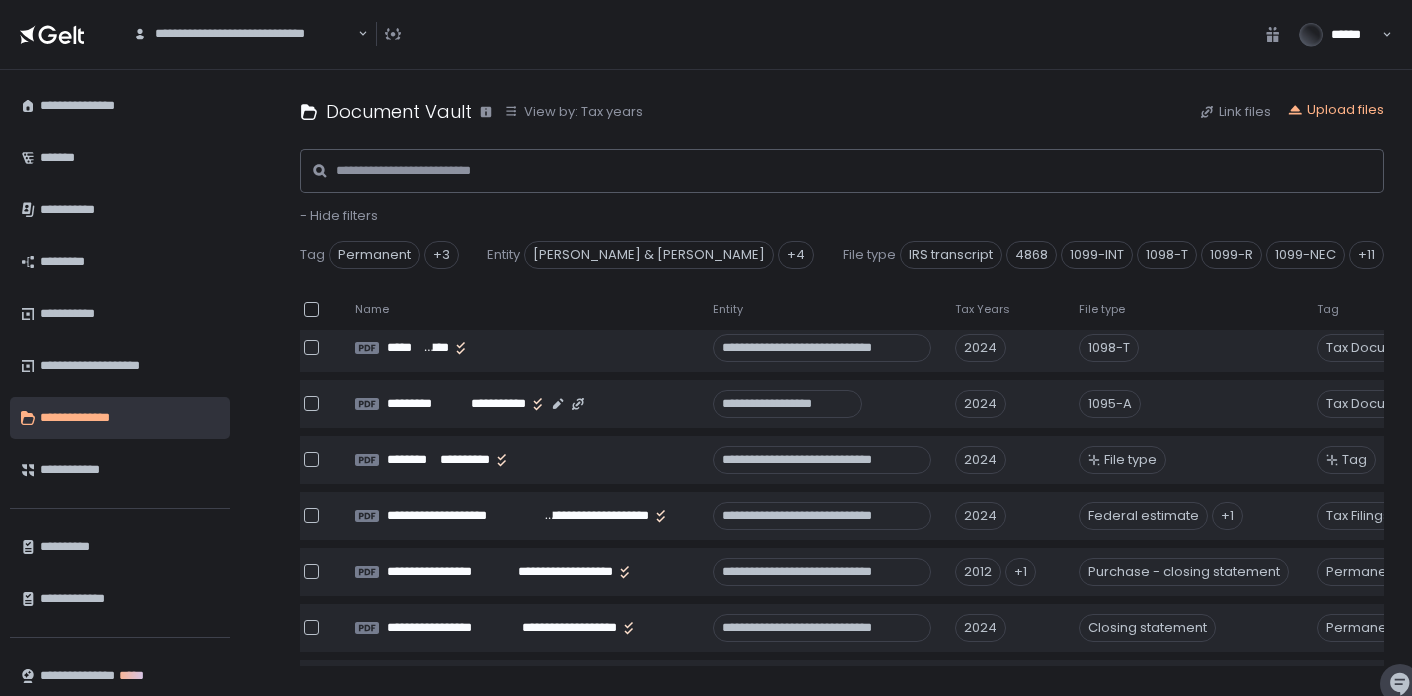 scroll, scrollTop: 2643, scrollLeft: 12, axis: both 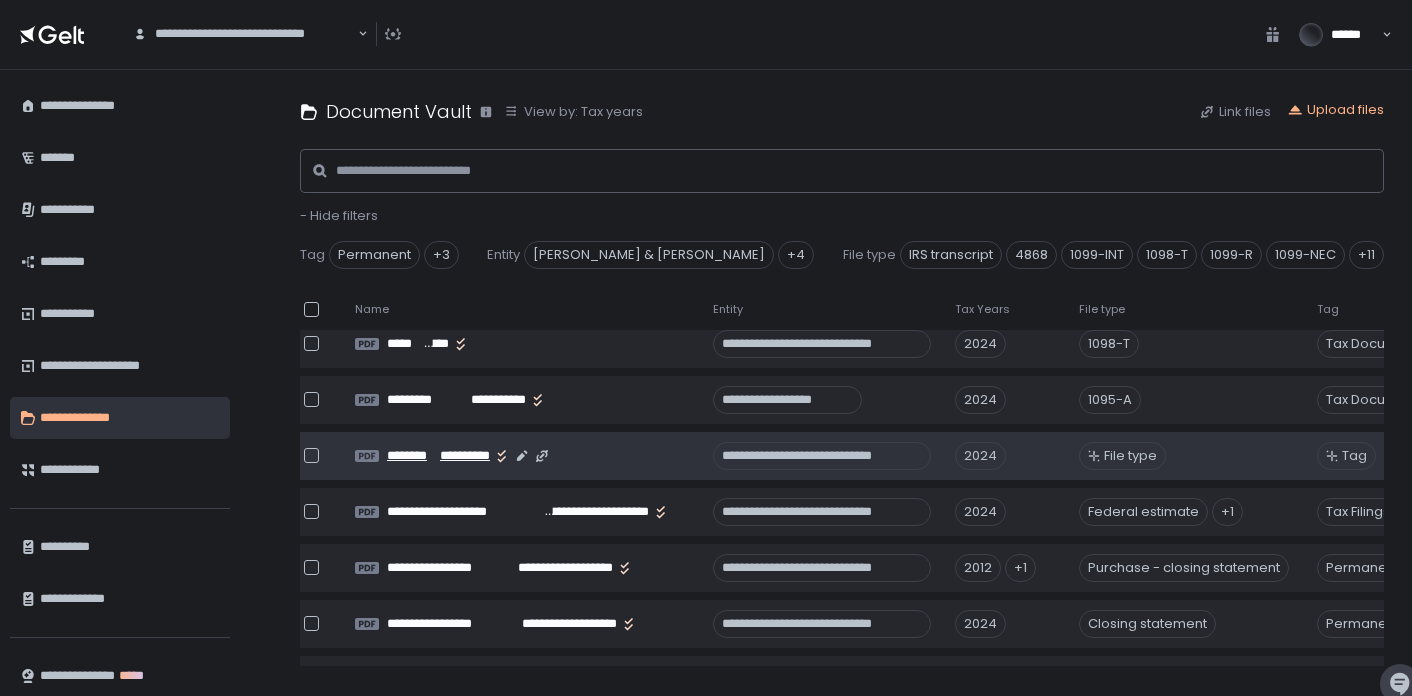 click on "**********" at bounding box center (464, 456) 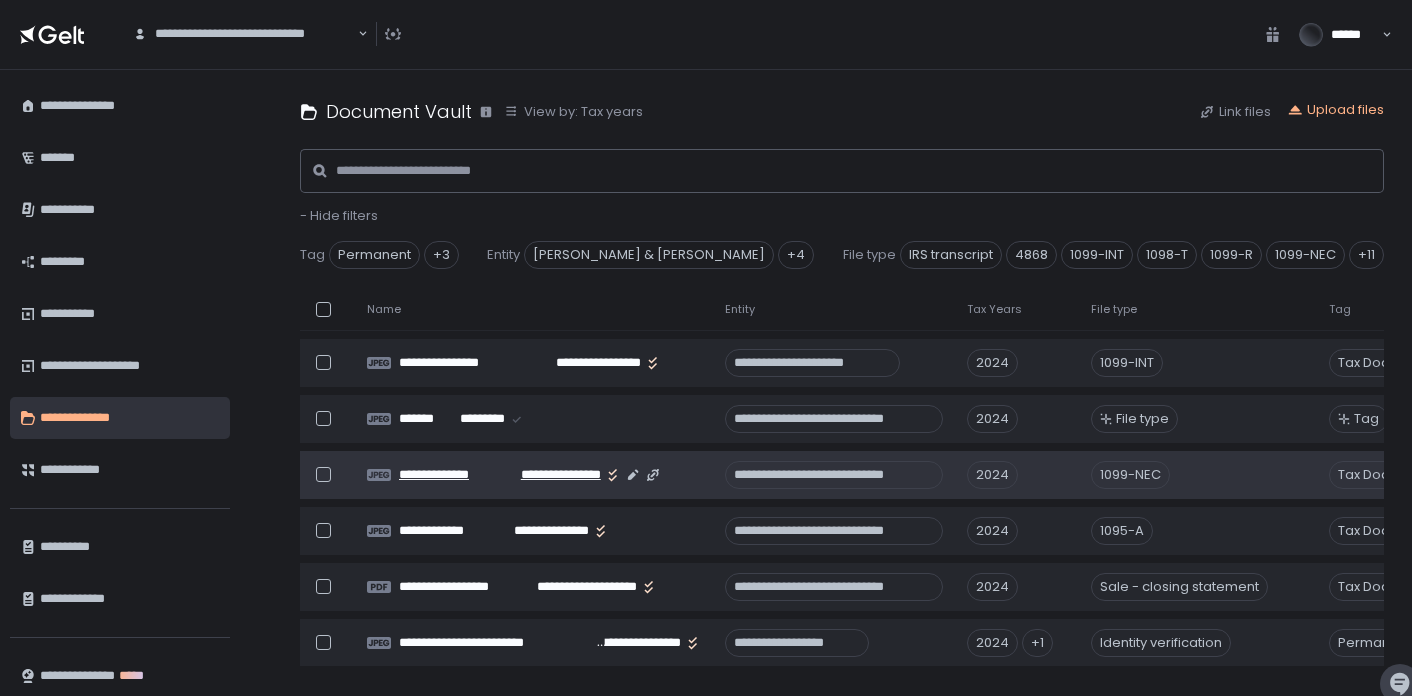 scroll, scrollTop: 1567, scrollLeft: 0, axis: vertical 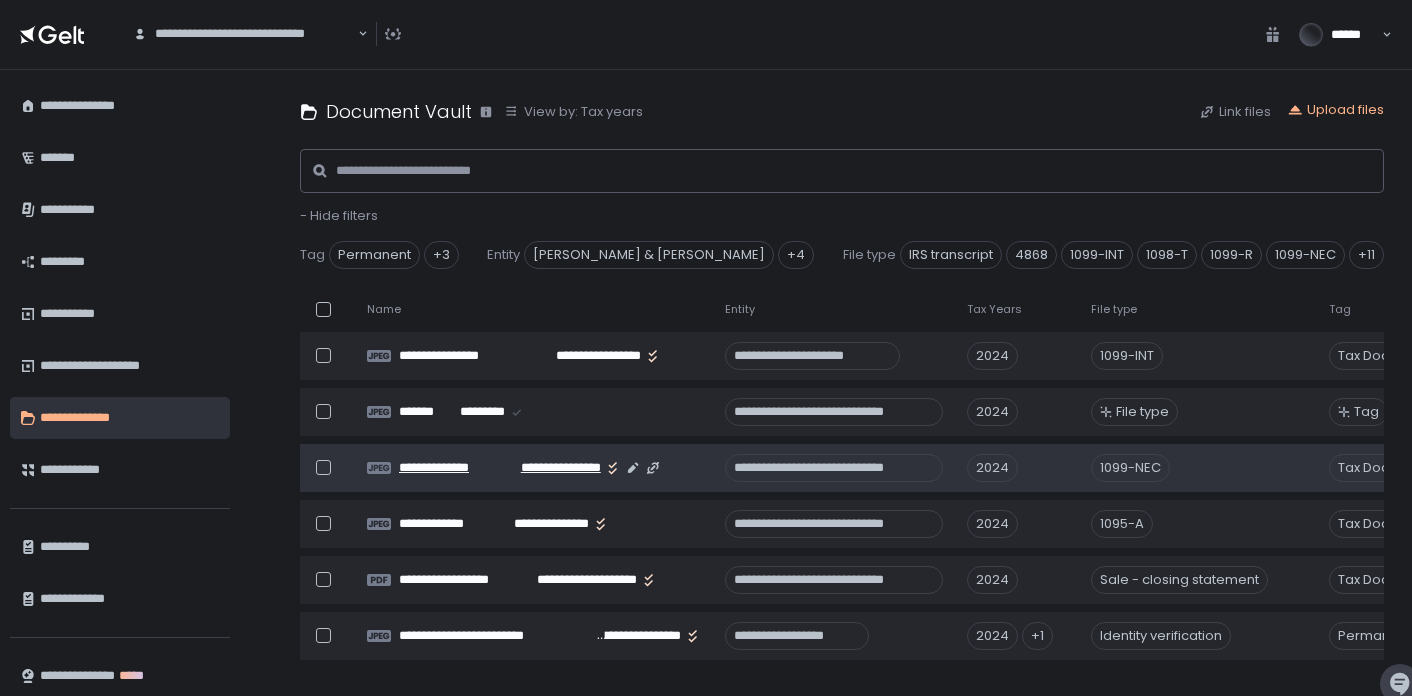click on "**********" at bounding box center (551, 468) 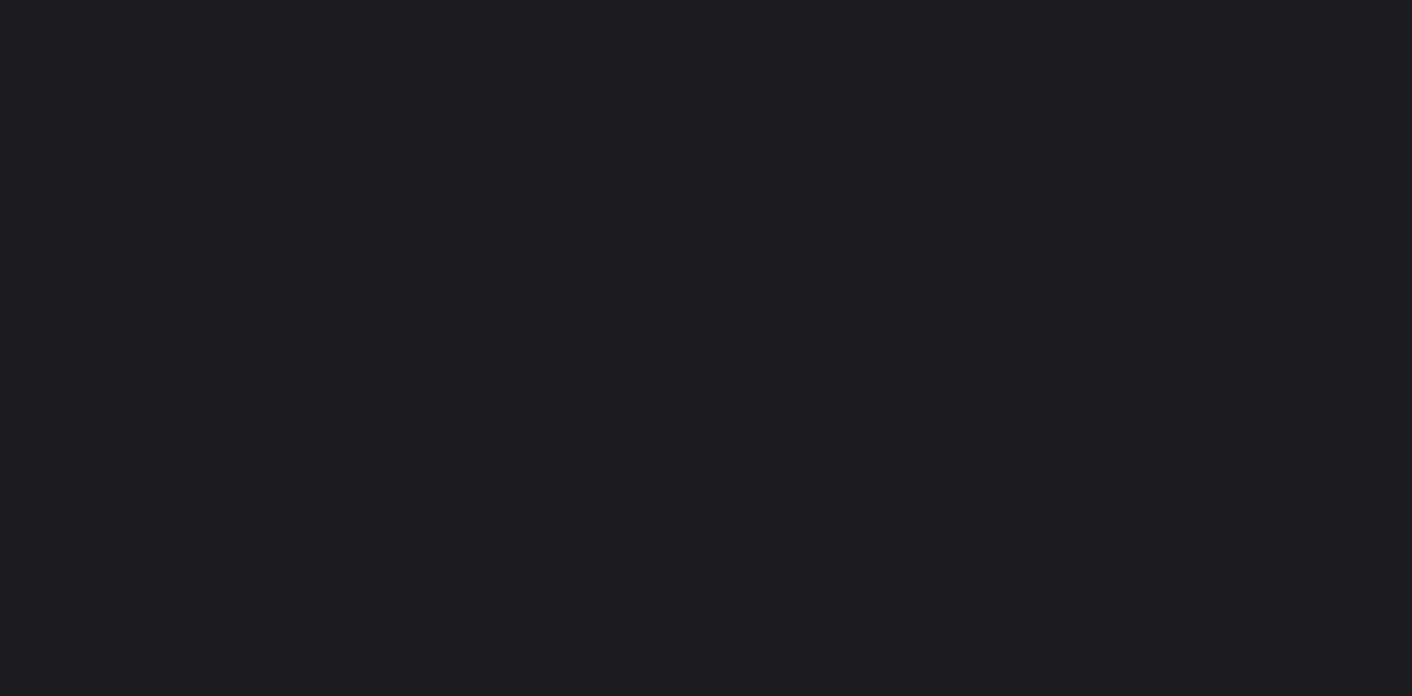 scroll, scrollTop: 0, scrollLeft: 0, axis: both 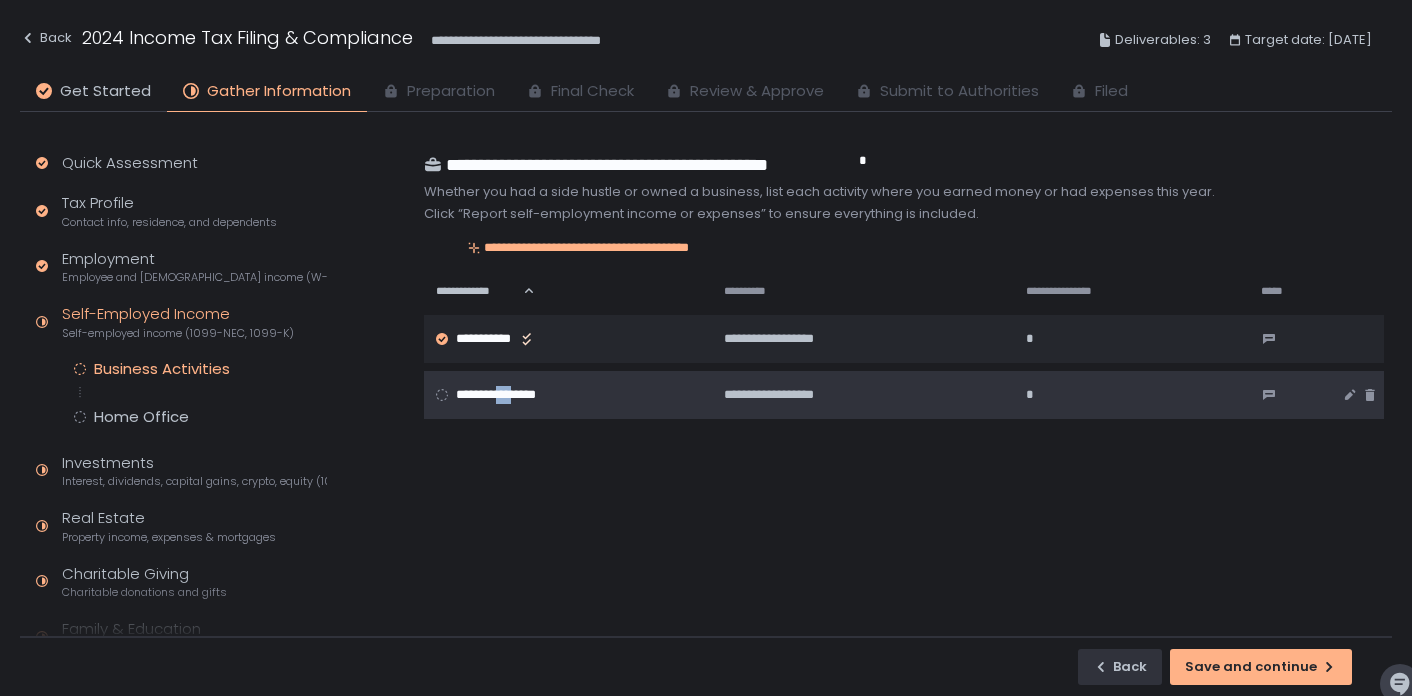 drag, startPoint x: 504, startPoint y: 393, endPoint x: 529, endPoint y: 394, distance: 25.019993 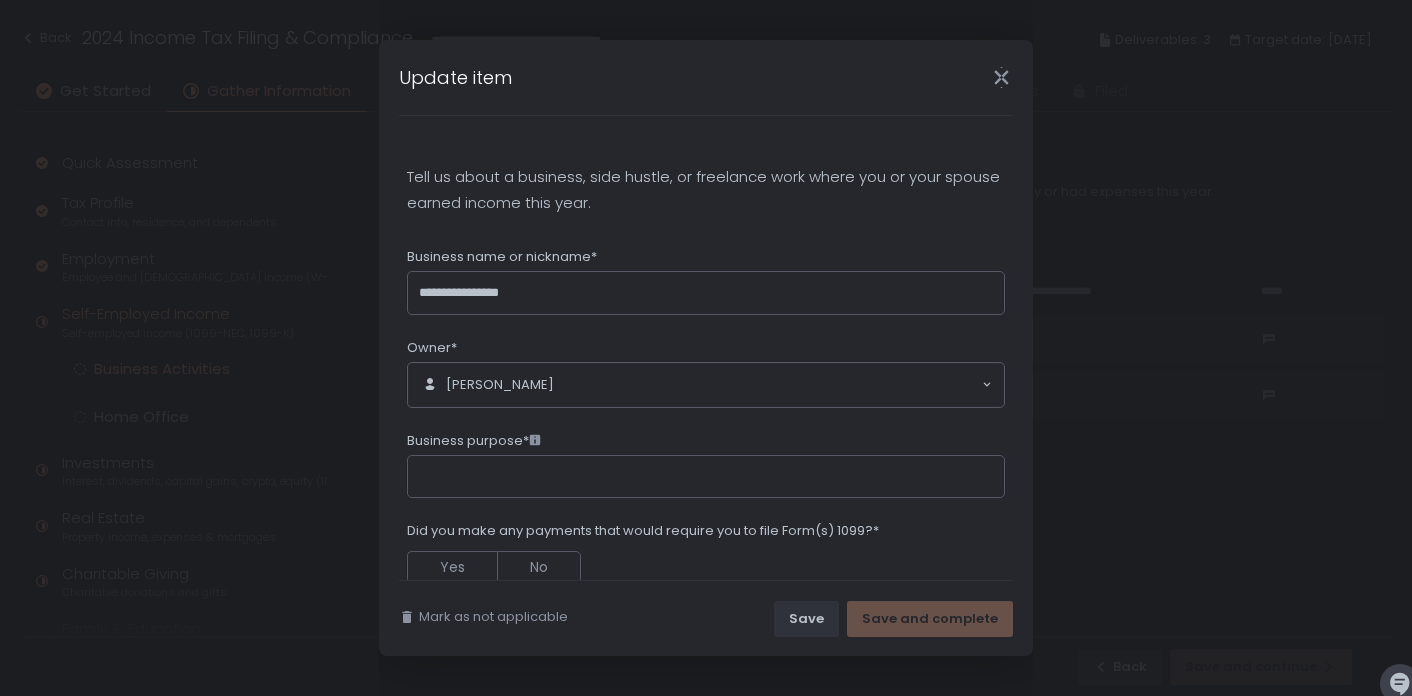 click on "Business purpose*" at bounding box center [706, 443] 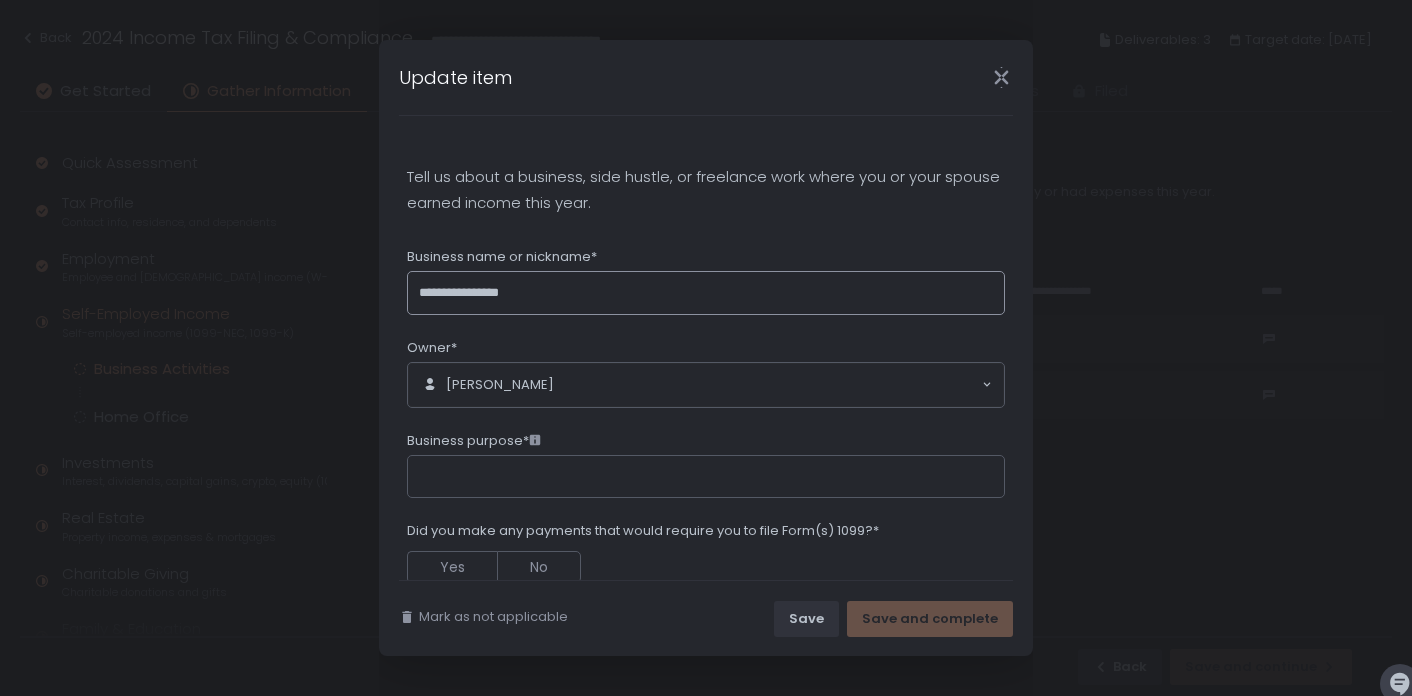 click on "**********" 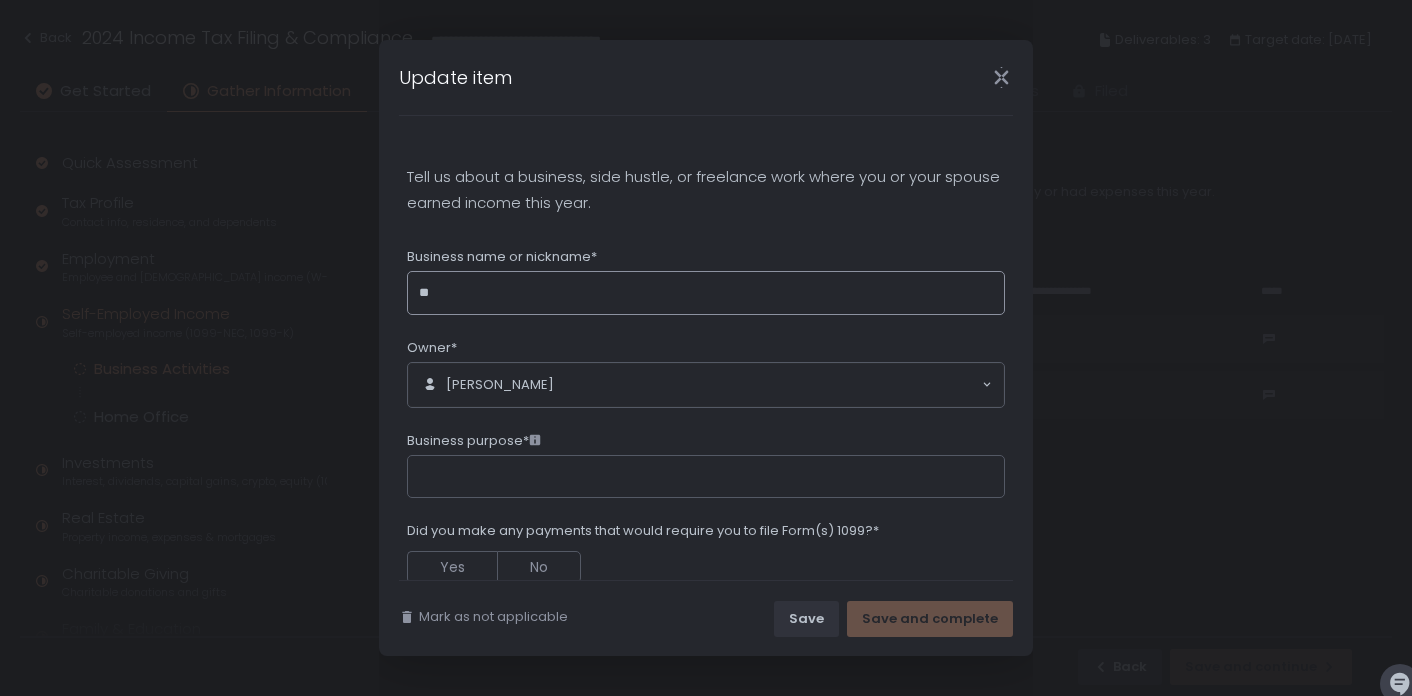 type on "*" 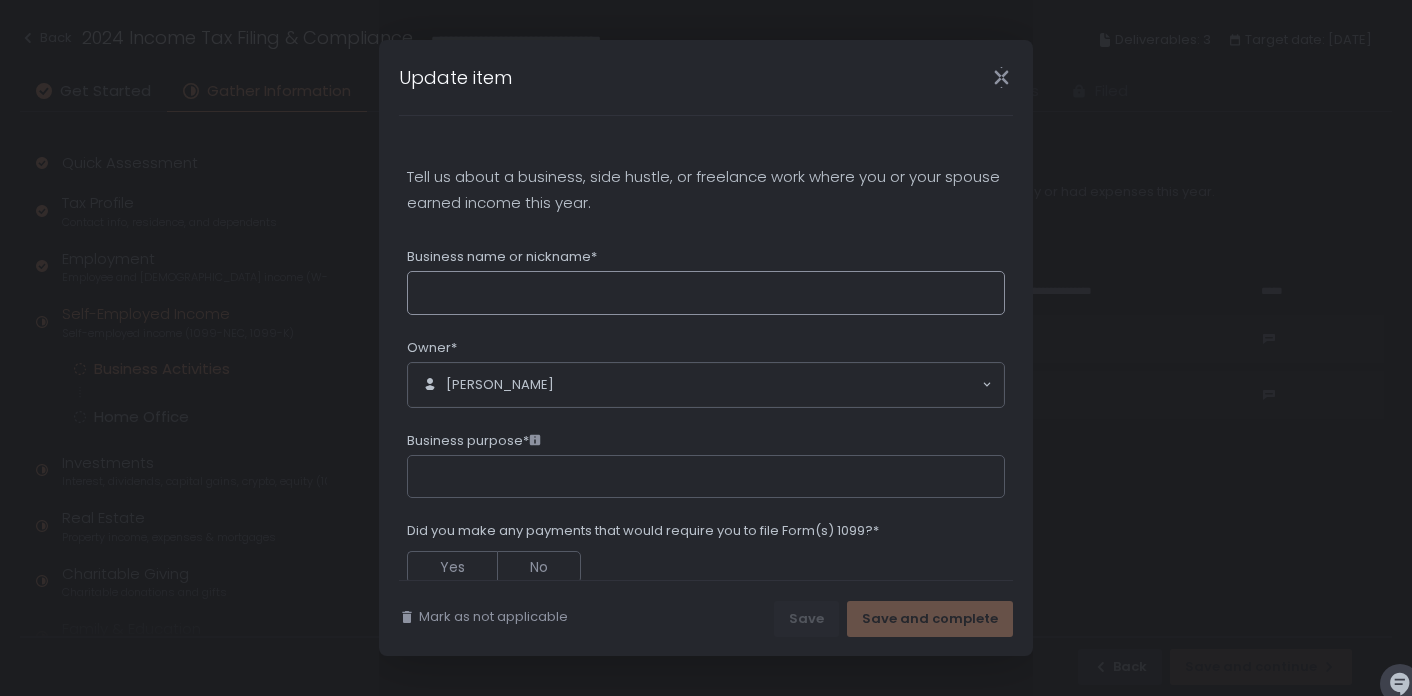 type 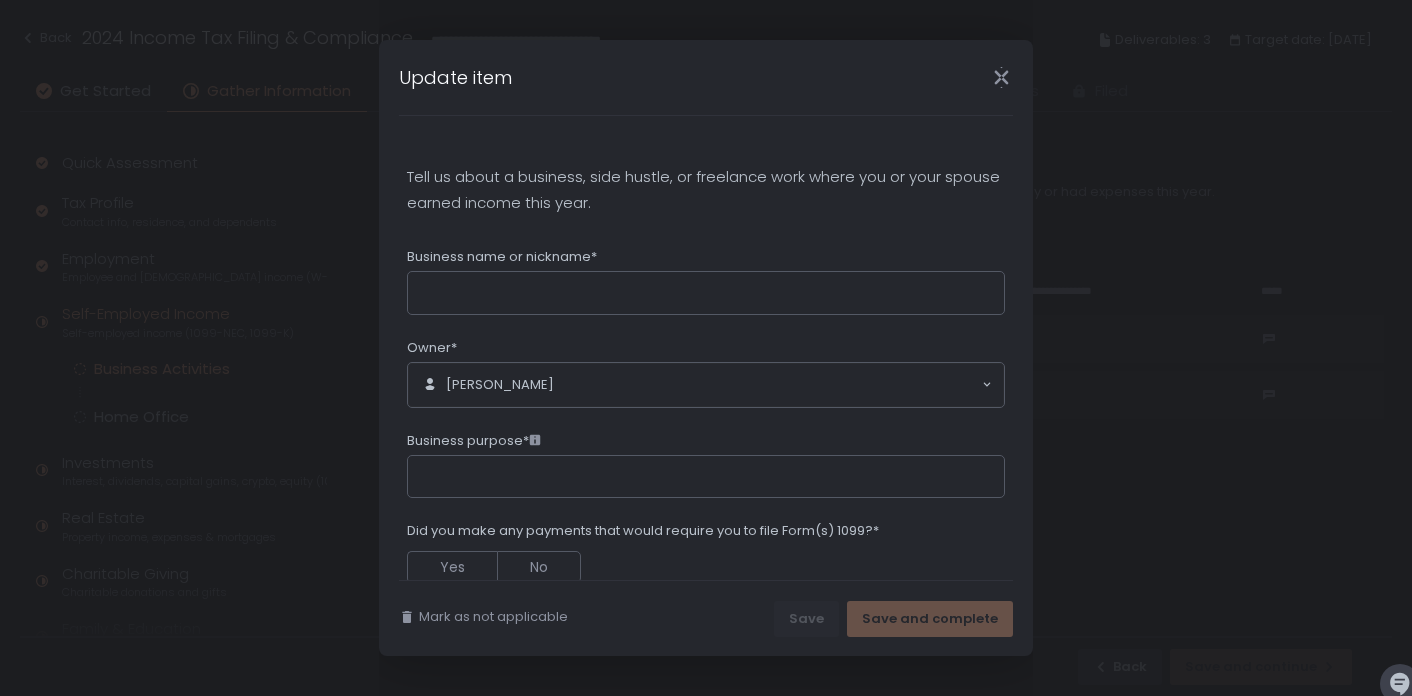 click 